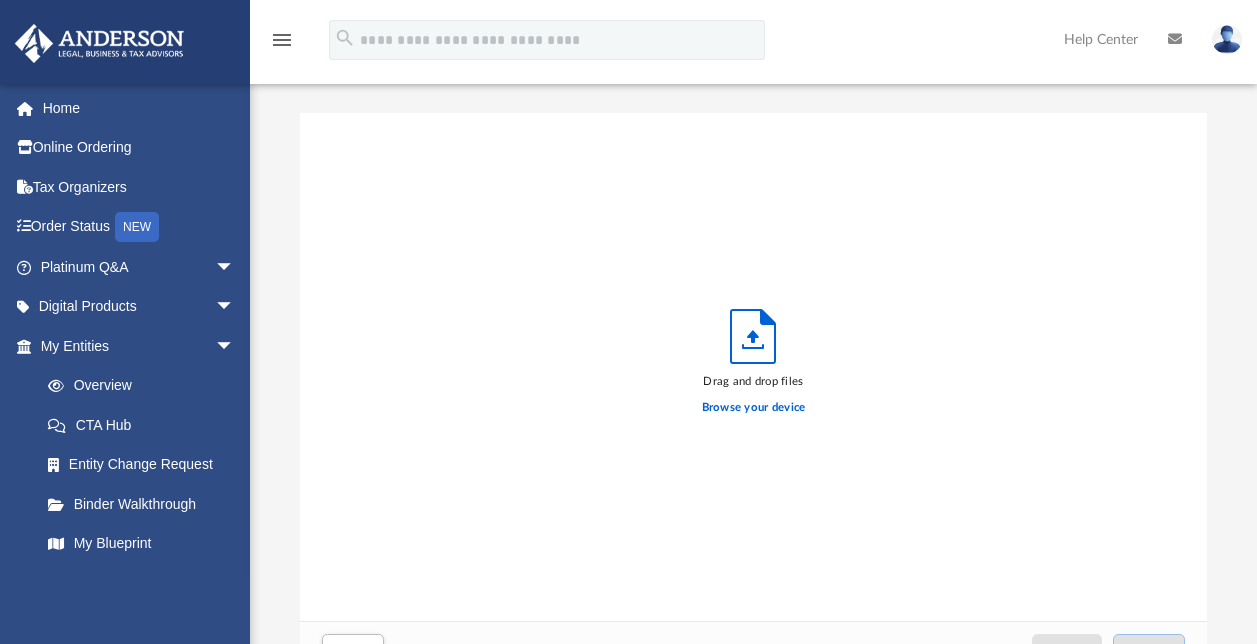 scroll, scrollTop: 0, scrollLeft: 0, axis: both 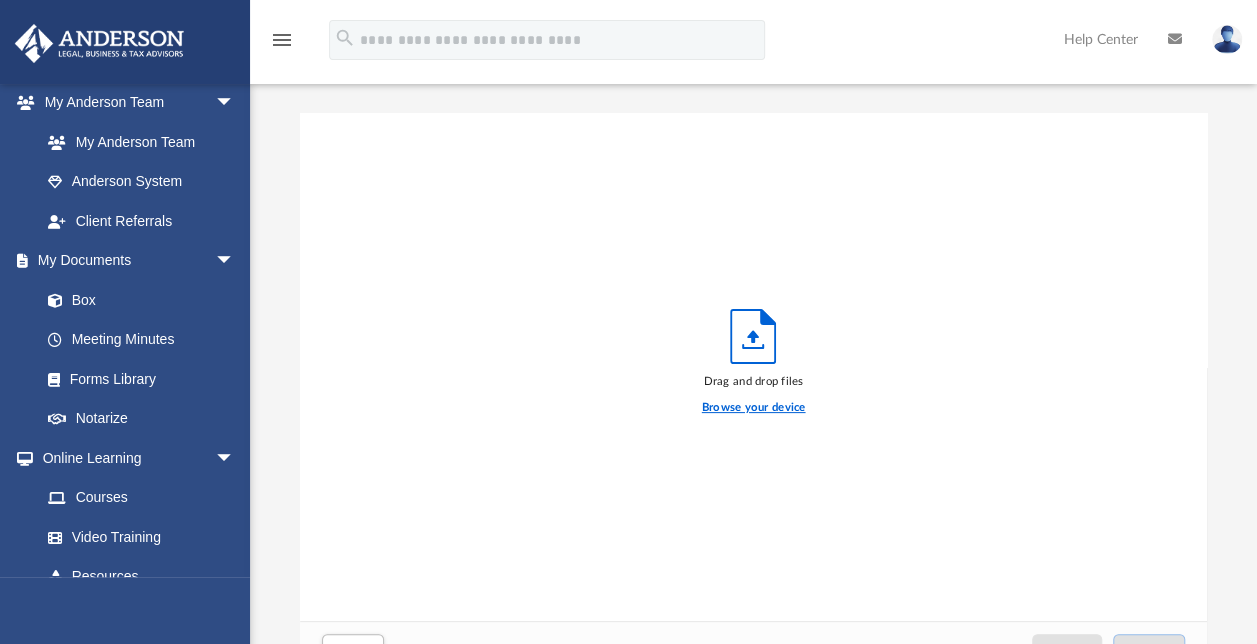 click on "Browse your device" at bounding box center (754, 408) 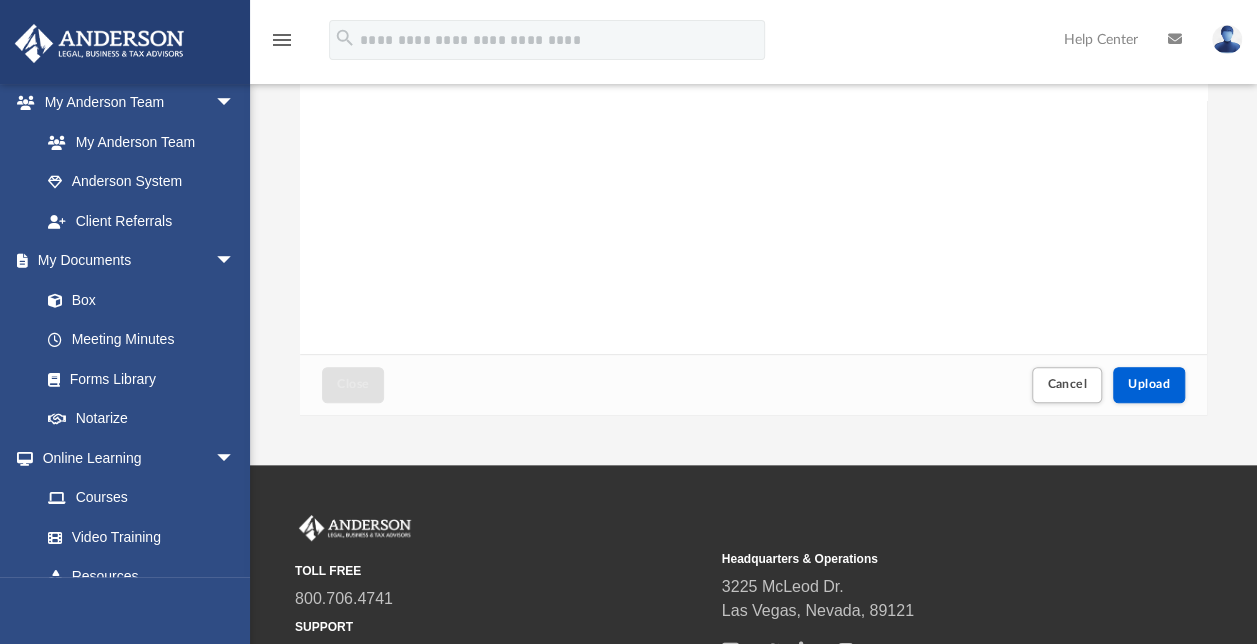 scroll, scrollTop: 270, scrollLeft: 0, axis: vertical 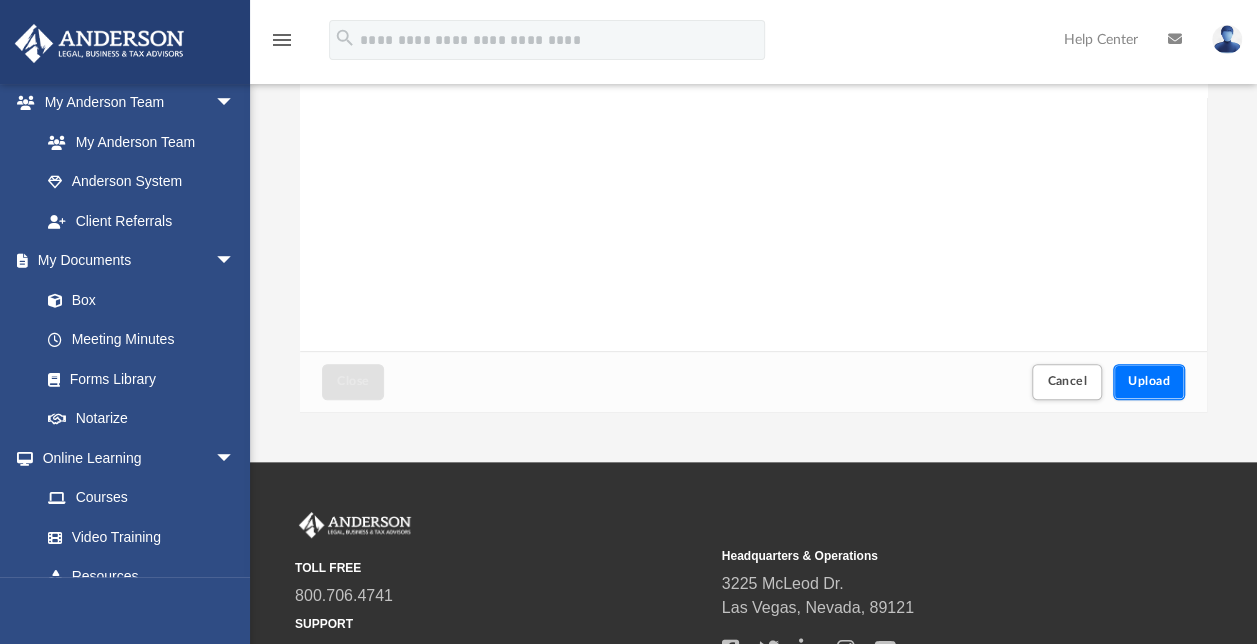 click on "Upload" at bounding box center [1149, 381] 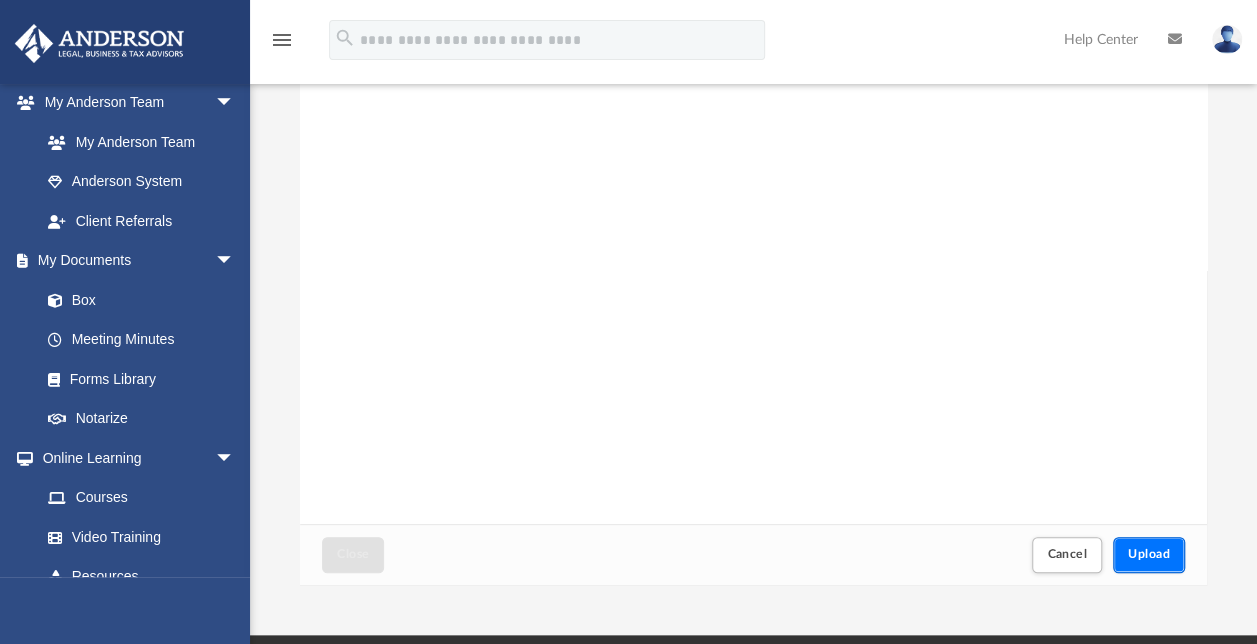 scroll, scrollTop: 0, scrollLeft: 0, axis: both 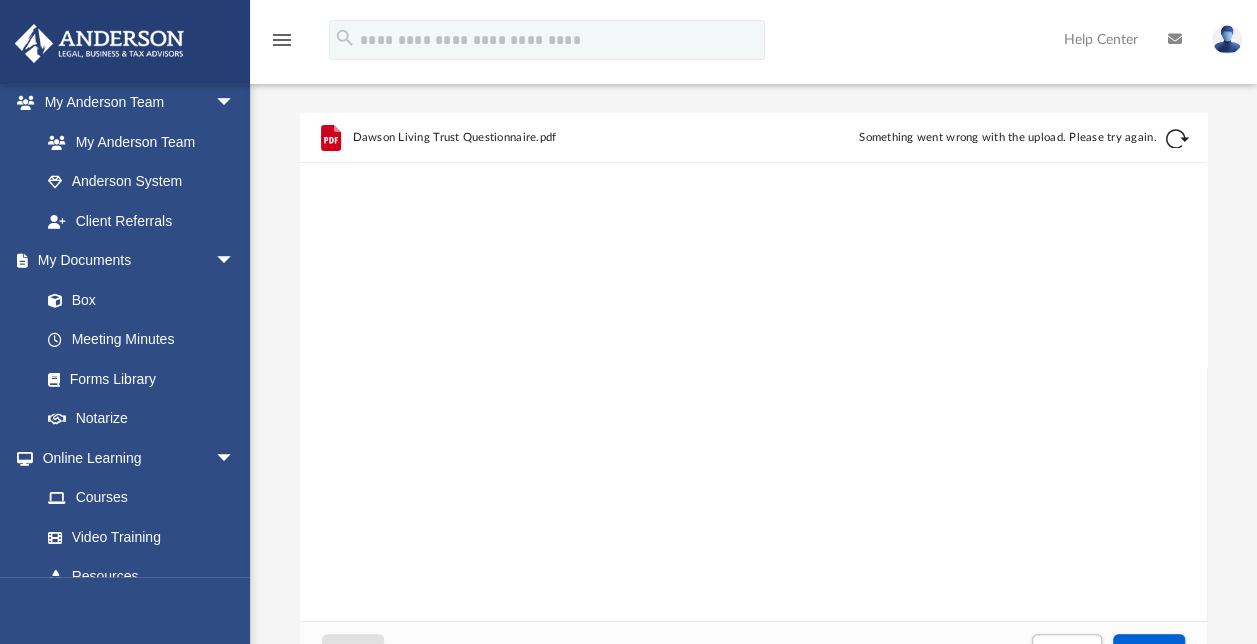 click at bounding box center (1178, 139) 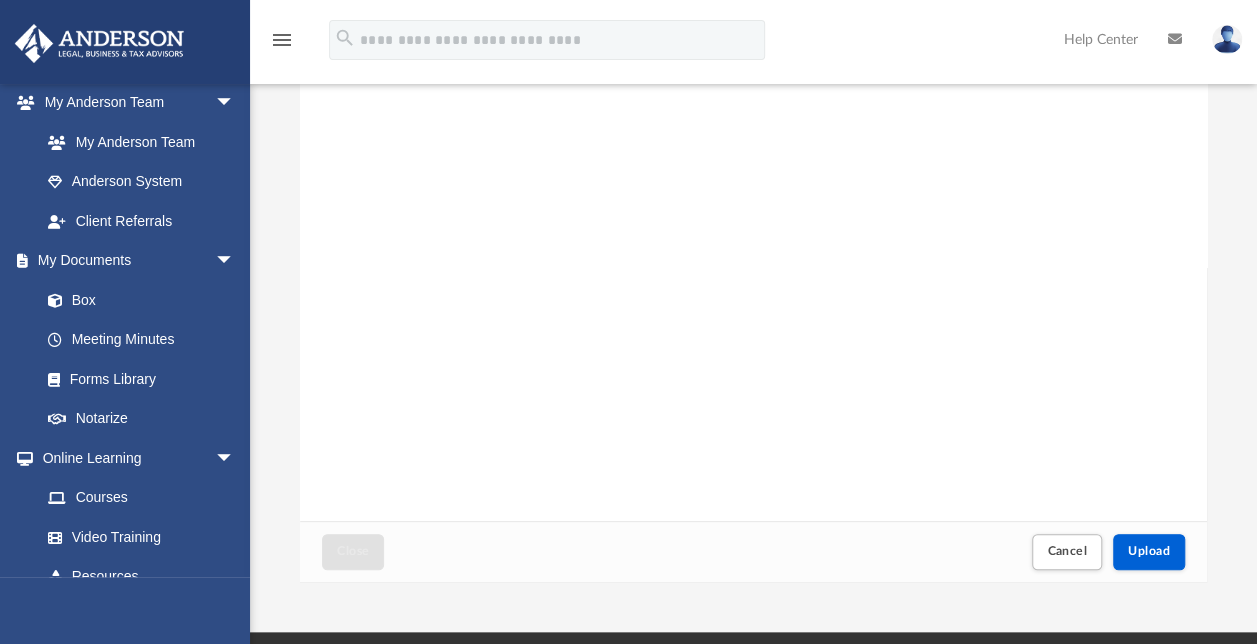 scroll, scrollTop: 0, scrollLeft: 0, axis: both 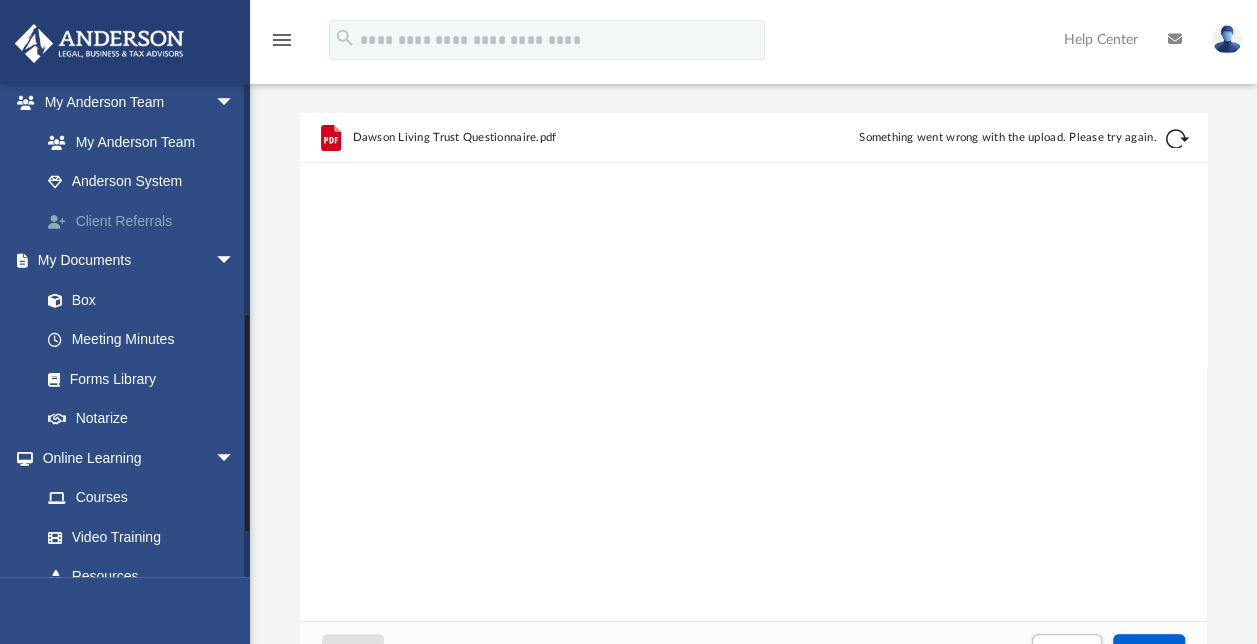 click on "Client Referrals" at bounding box center (146, 221) 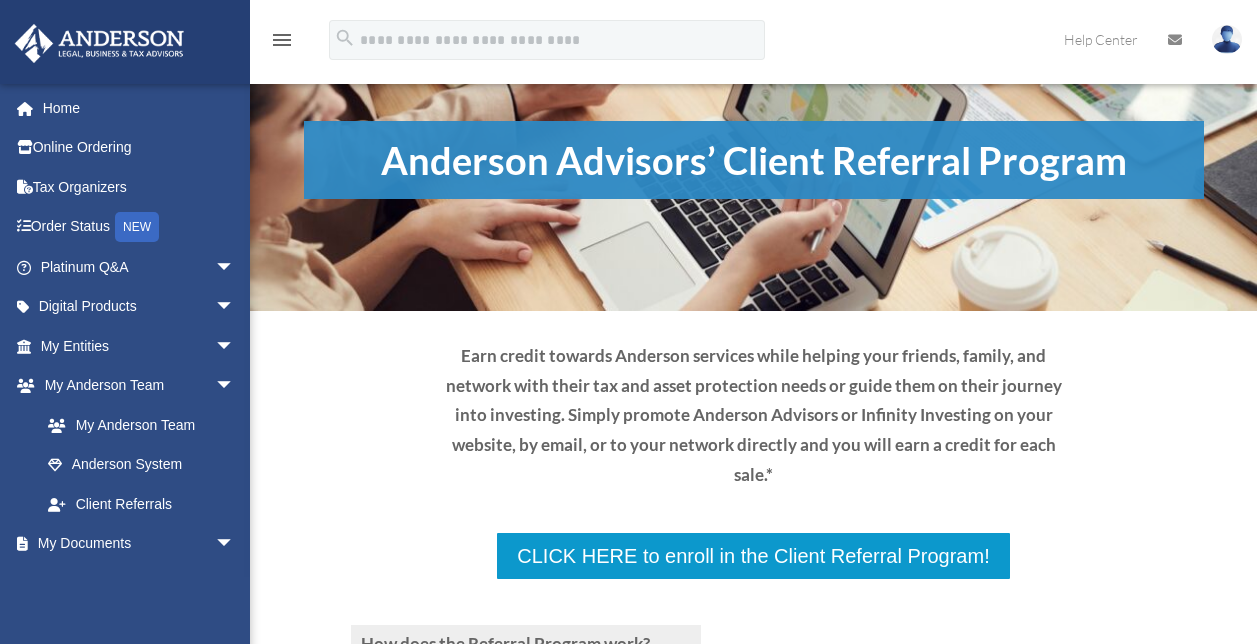 scroll, scrollTop: 0, scrollLeft: 0, axis: both 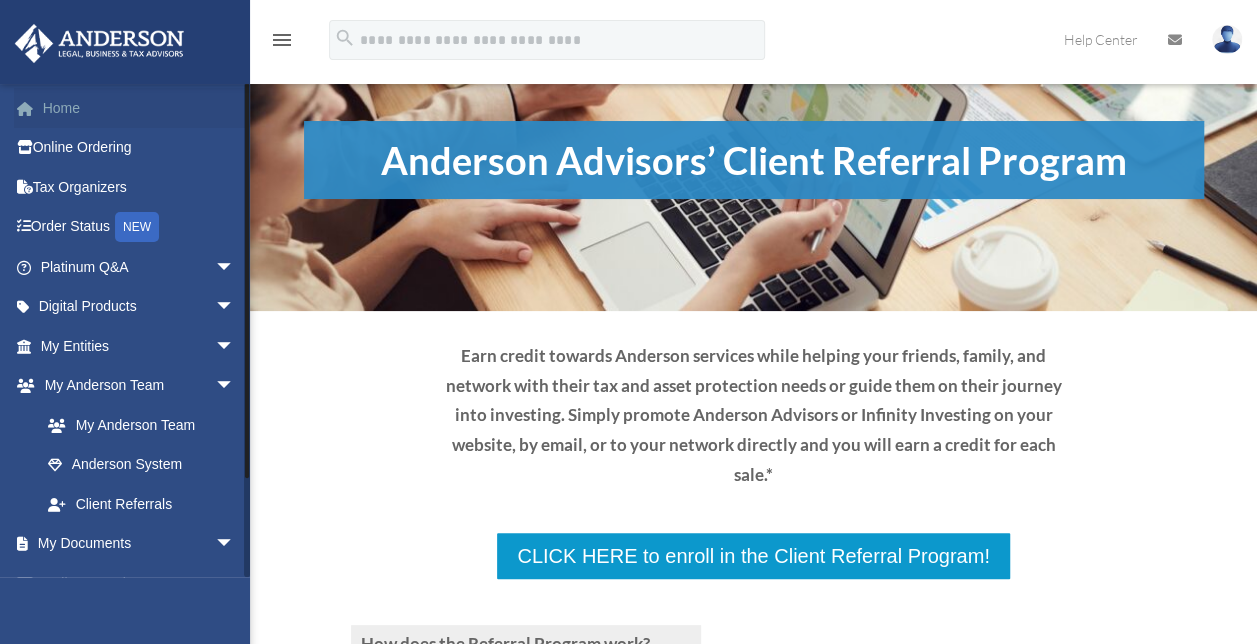 click on "Home" at bounding box center [139, 108] 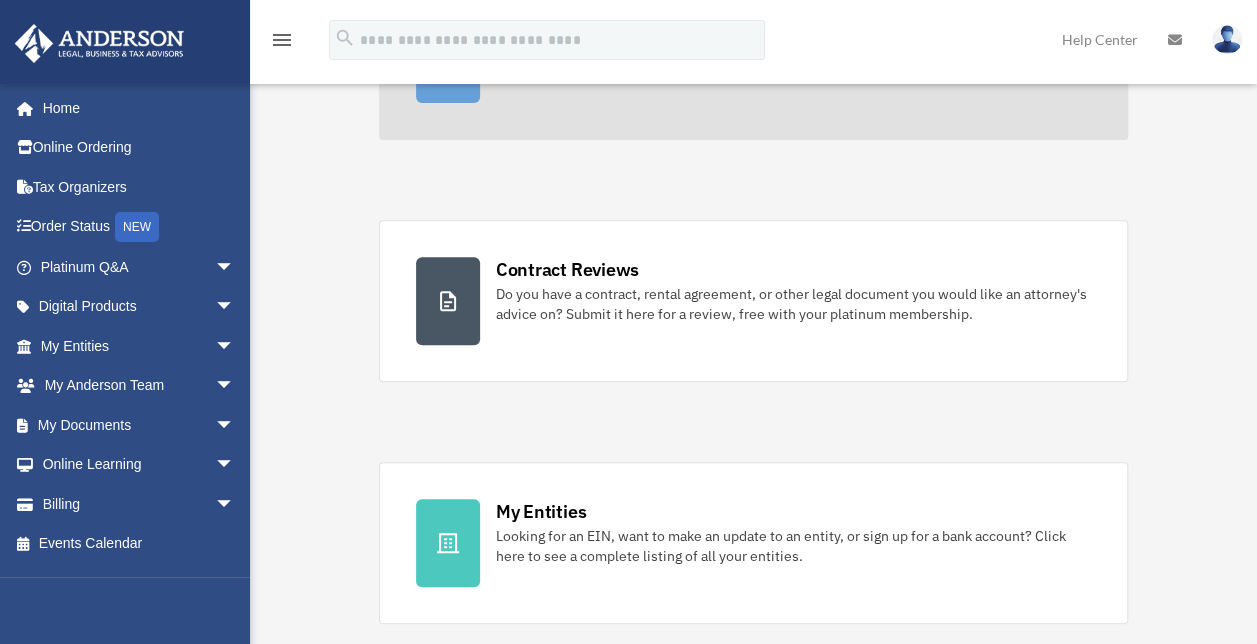 scroll, scrollTop: 0, scrollLeft: 0, axis: both 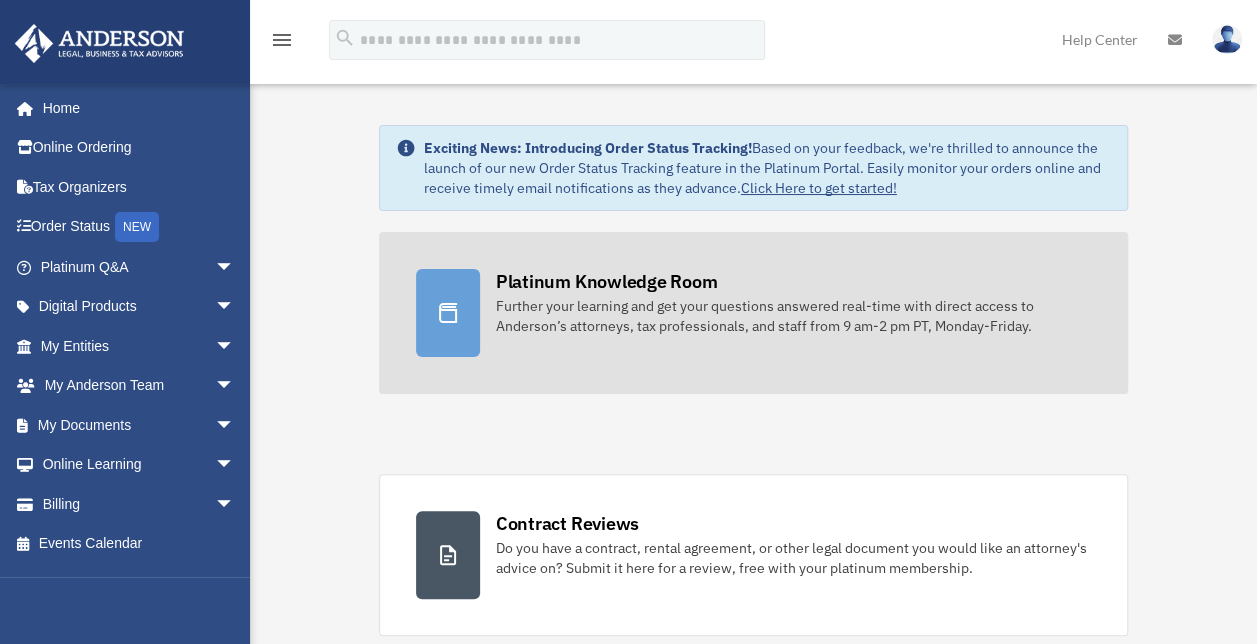 click at bounding box center (448, 313) 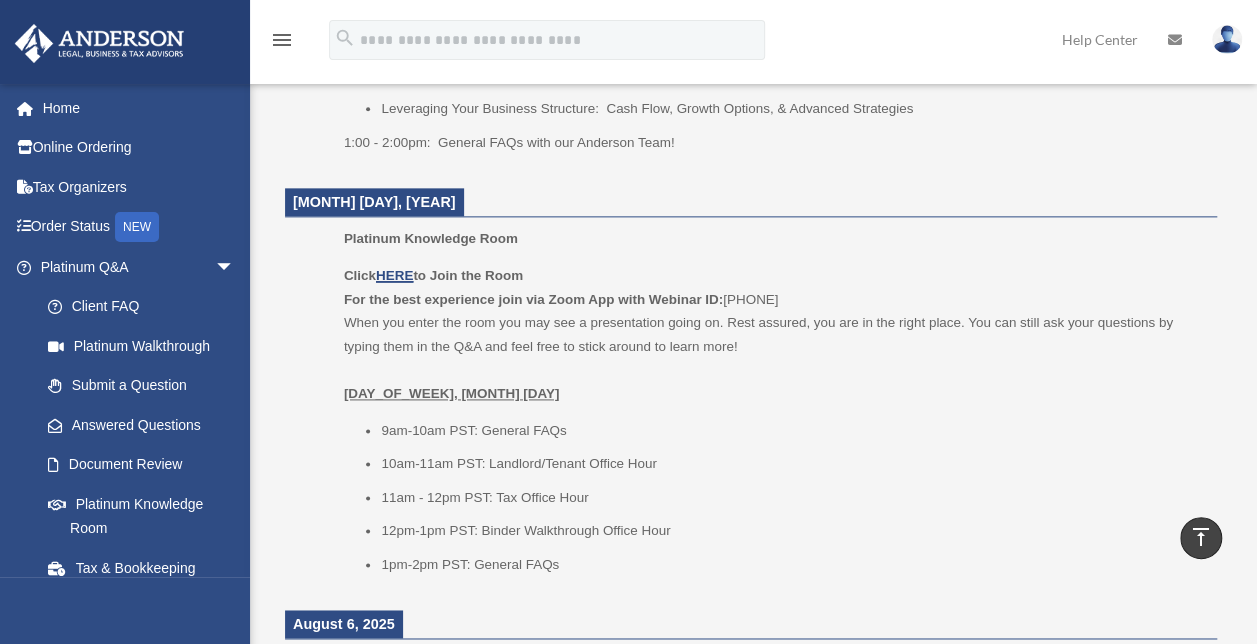 scroll, scrollTop: 1176, scrollLeft: 0, axis: vertical 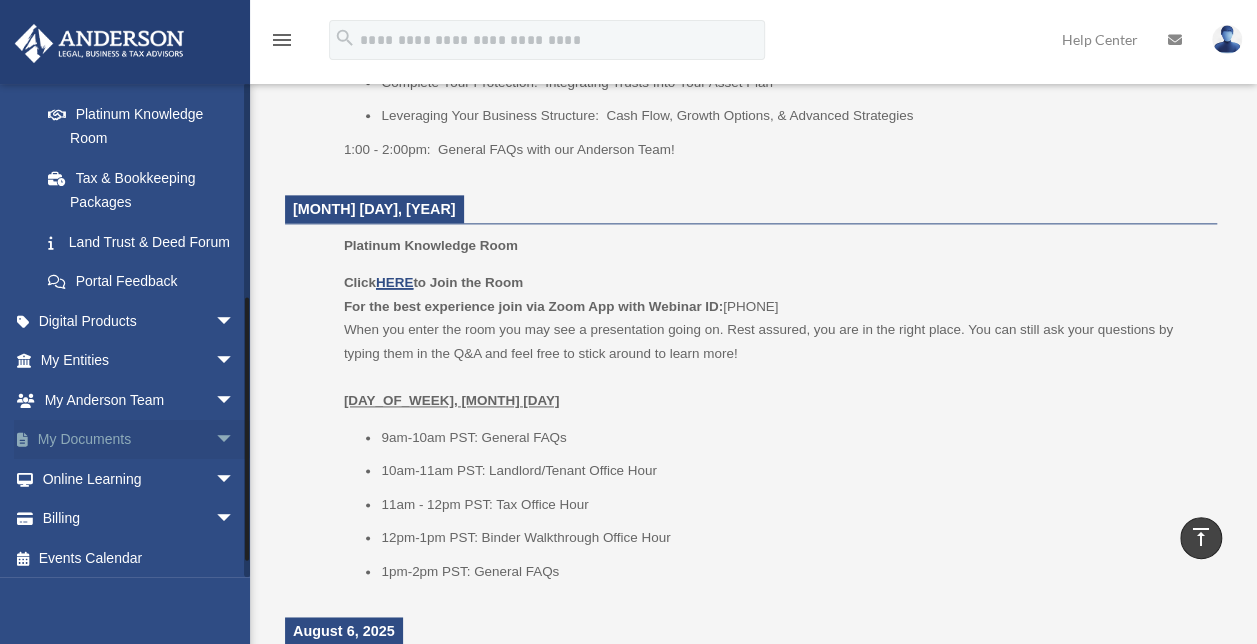 click on "arrow_drop_down" at bounding box center [235, 440] 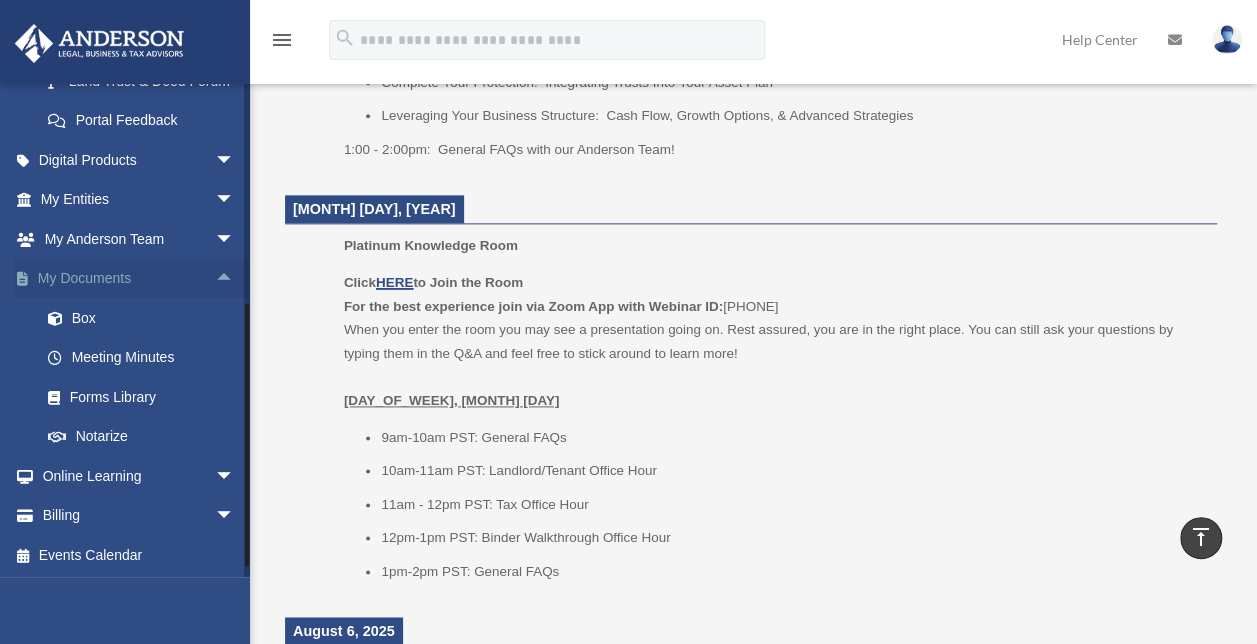 scroll, scrollTop: 560, scrollLeft: 0, axis: vertical 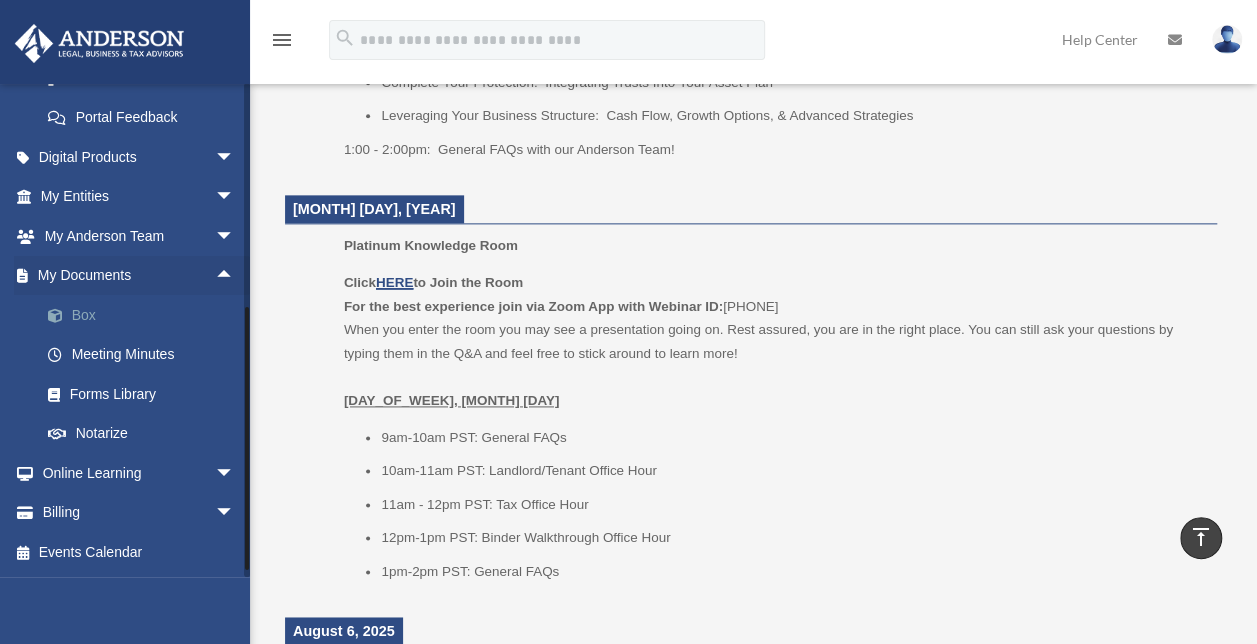 click on "Box" at bounding box center [146, 315] 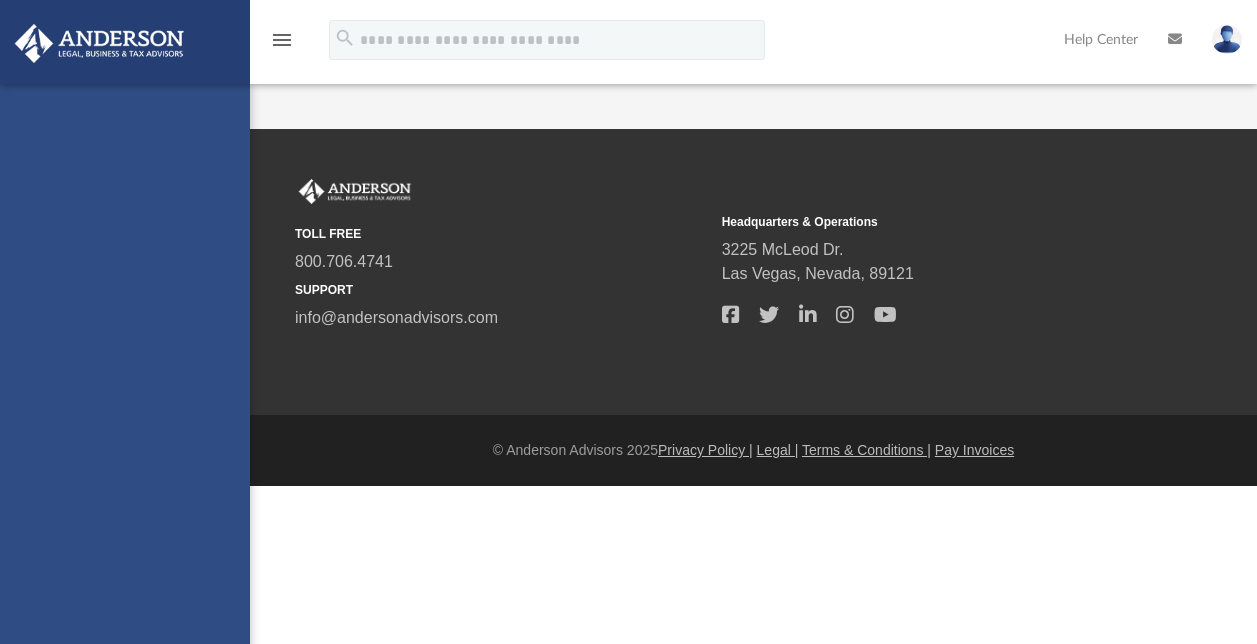 scroll, scrollTop: 0, scrollLeft: 0, axis: both 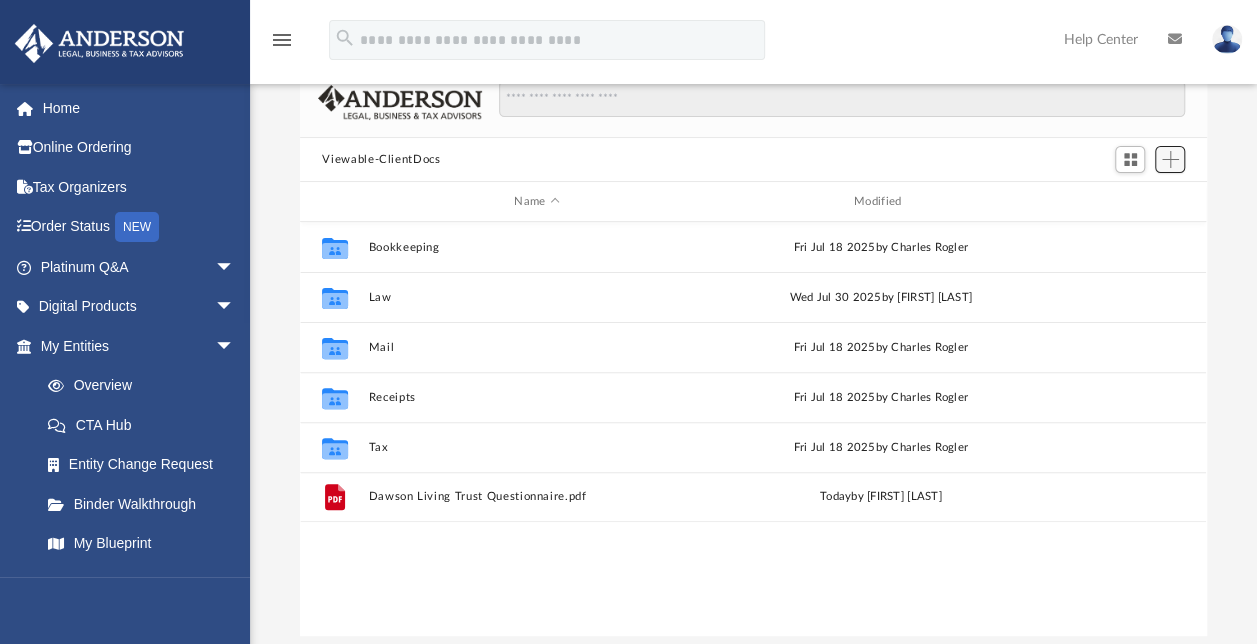 click at bounding box center [1170, 159] 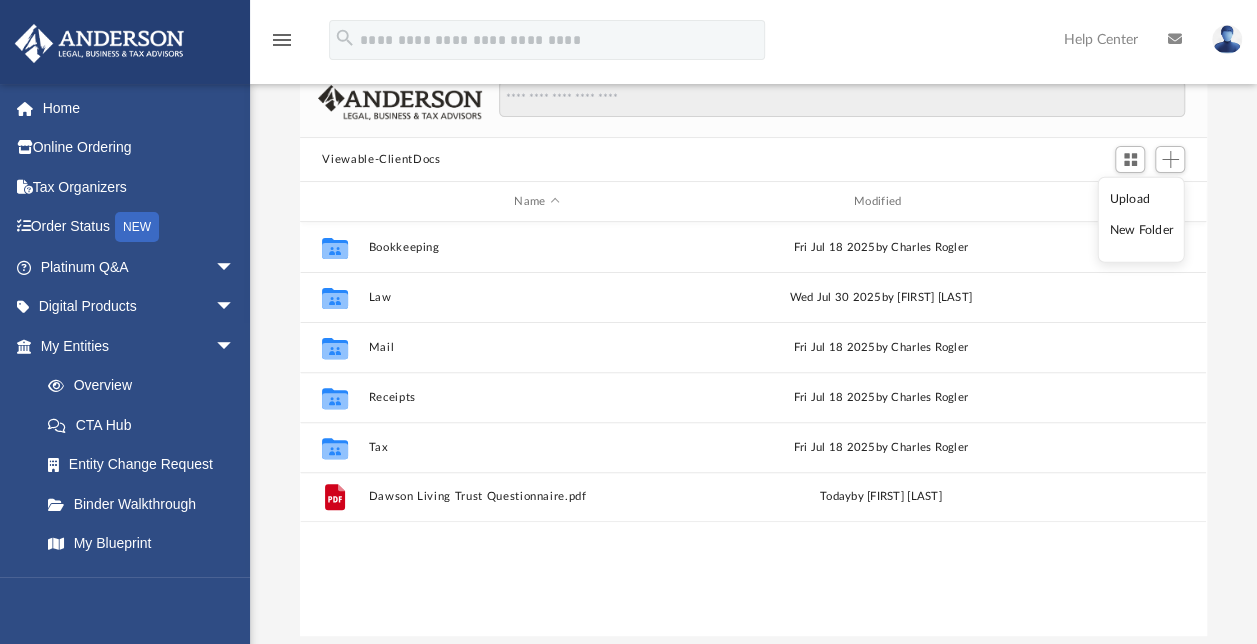 click on "Collaborated Folder Bookkeeping Fri Jul 18 2025  by Charles Rogler Collaborated Folder Law Wed Jul 30 2025  by Amber Johnson Collaborated Folder Mail Fri Jul 18 2025  by Charles Rogler Collaborated Folder Receipts Fri Jul 18 2025  by Charles Rogler Collaborated Folder Tax Fri Jul 18 2025  by Charles Rogler File Dawson Living Trust Questionnaire.pdf today  by Scott Dawson" at bounding box center (753, 429) 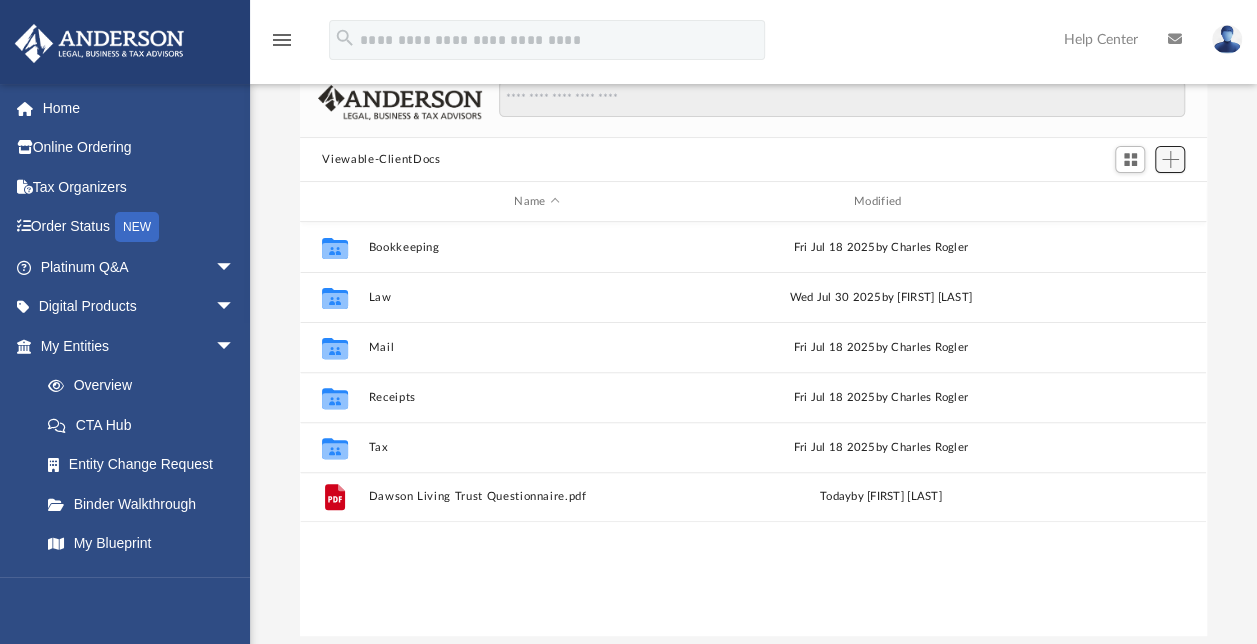 click at bounding box center [1170, 160] 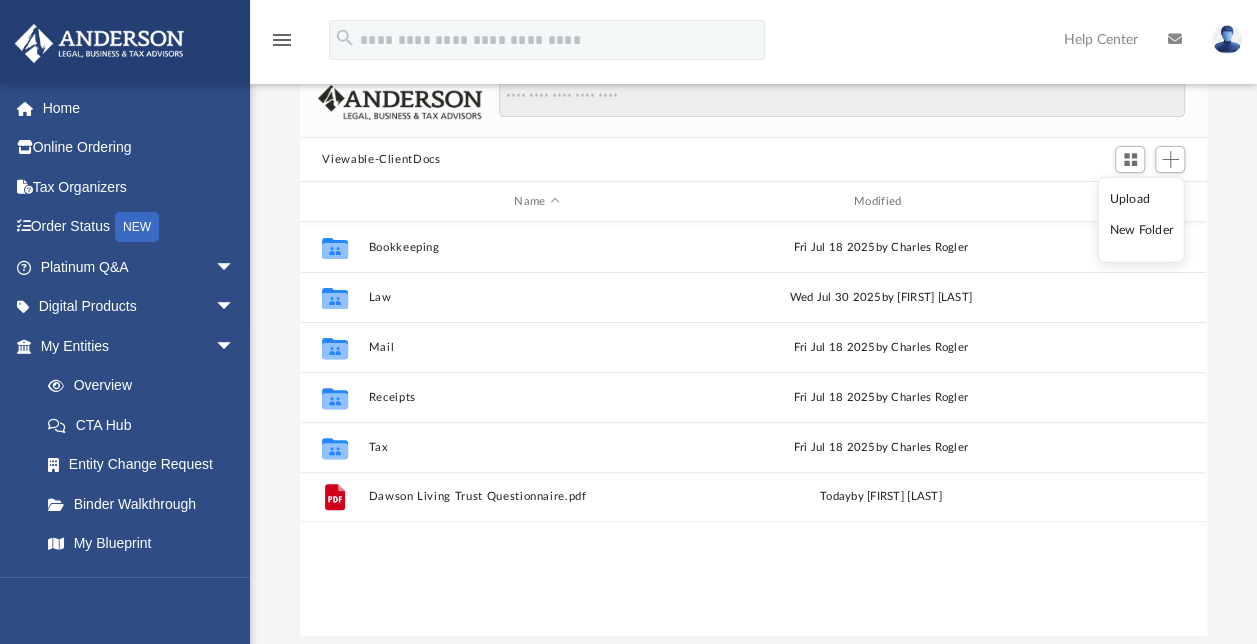 click on "Upload" at bounding box center (1141, 199) 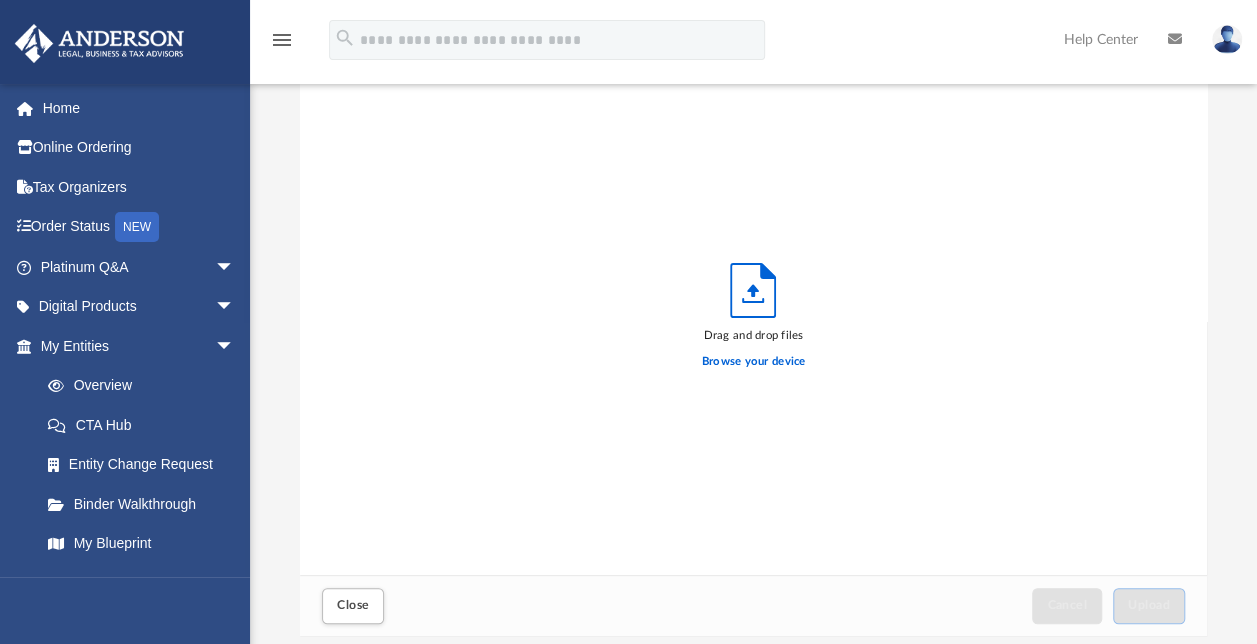 scroll, scrollTop: 17, scrollLeft: 16, axis: both 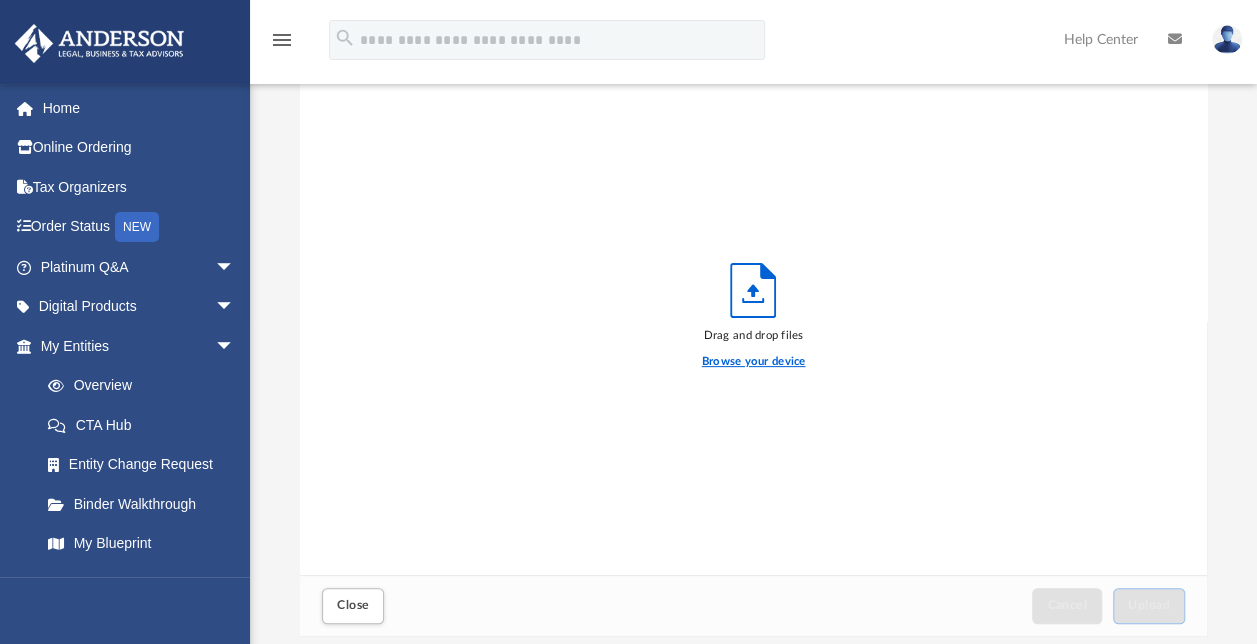 click on "Browse your device" at bounding box center (754, 362) 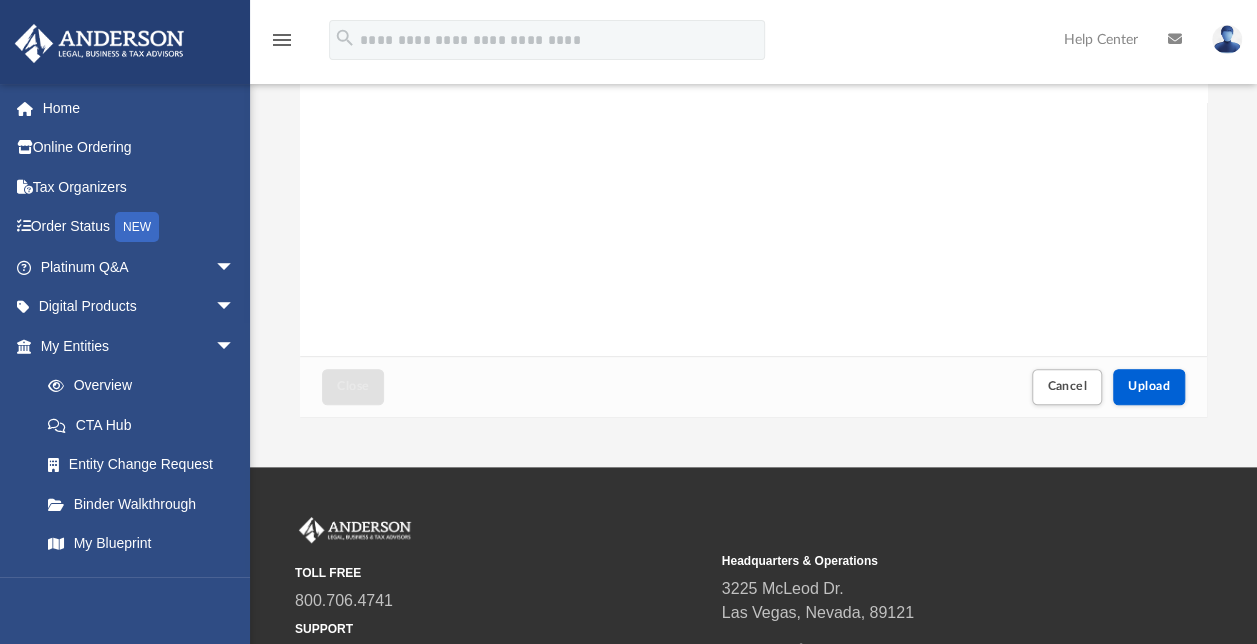 scroll, scrollTop: 336, scrollLeft: 0, axis: vertical 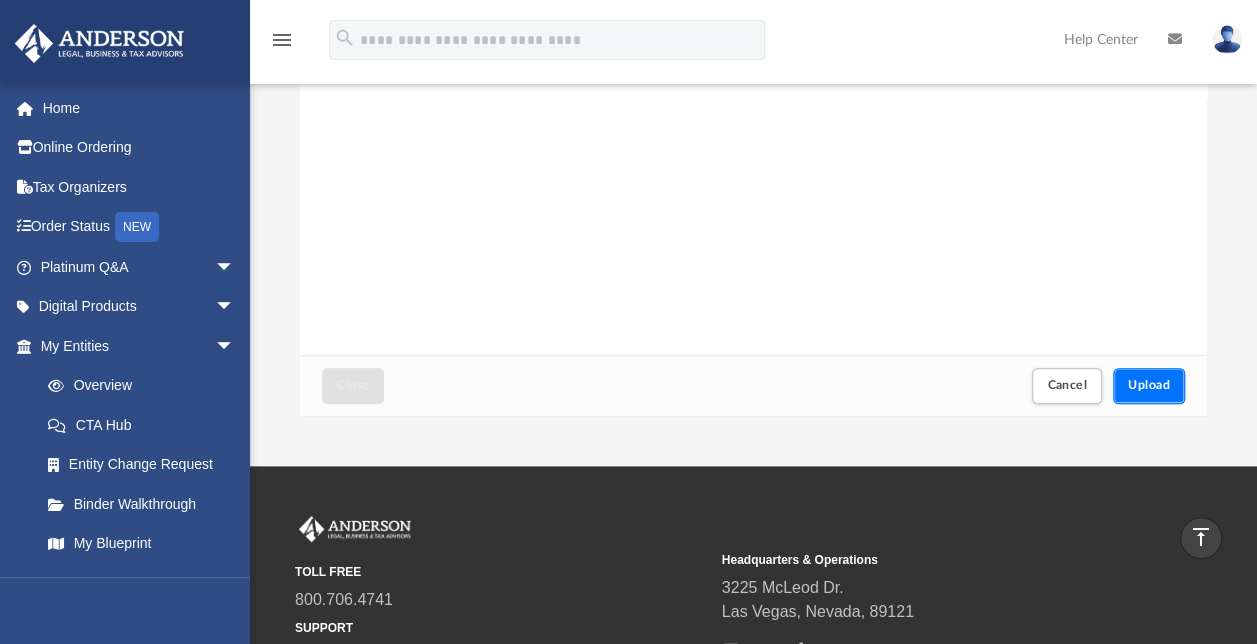 click on "Upload" at bounding box center [1149, 385] 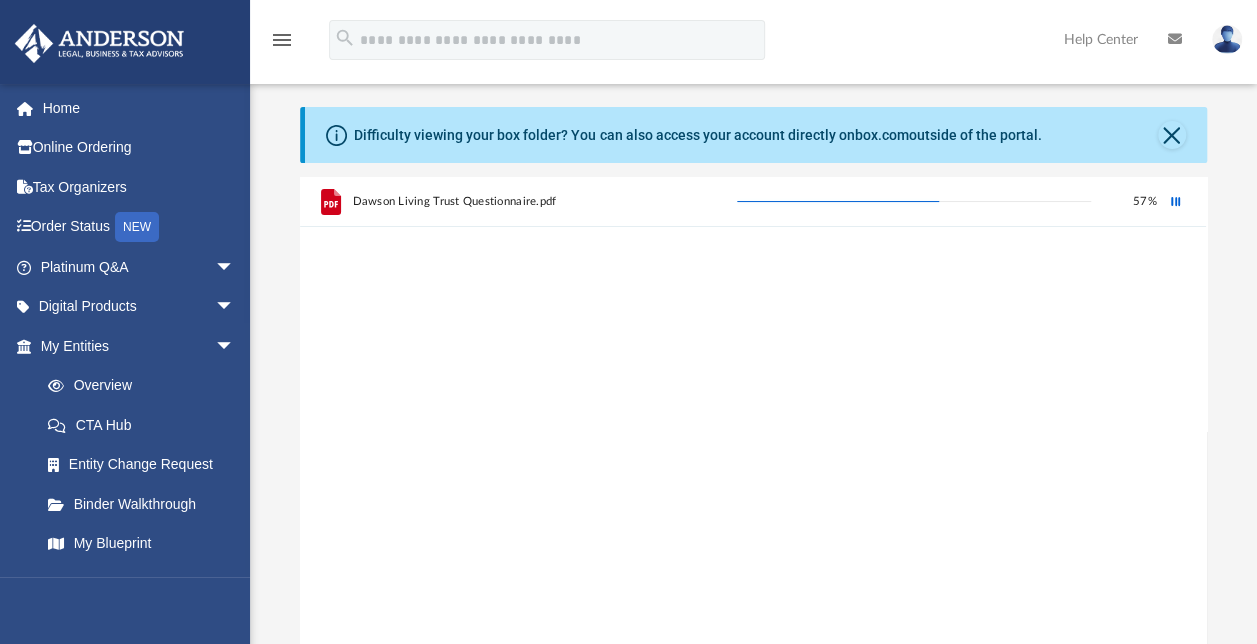 scroll, scrollTop: 0, scrollLeft: 0, axis: both 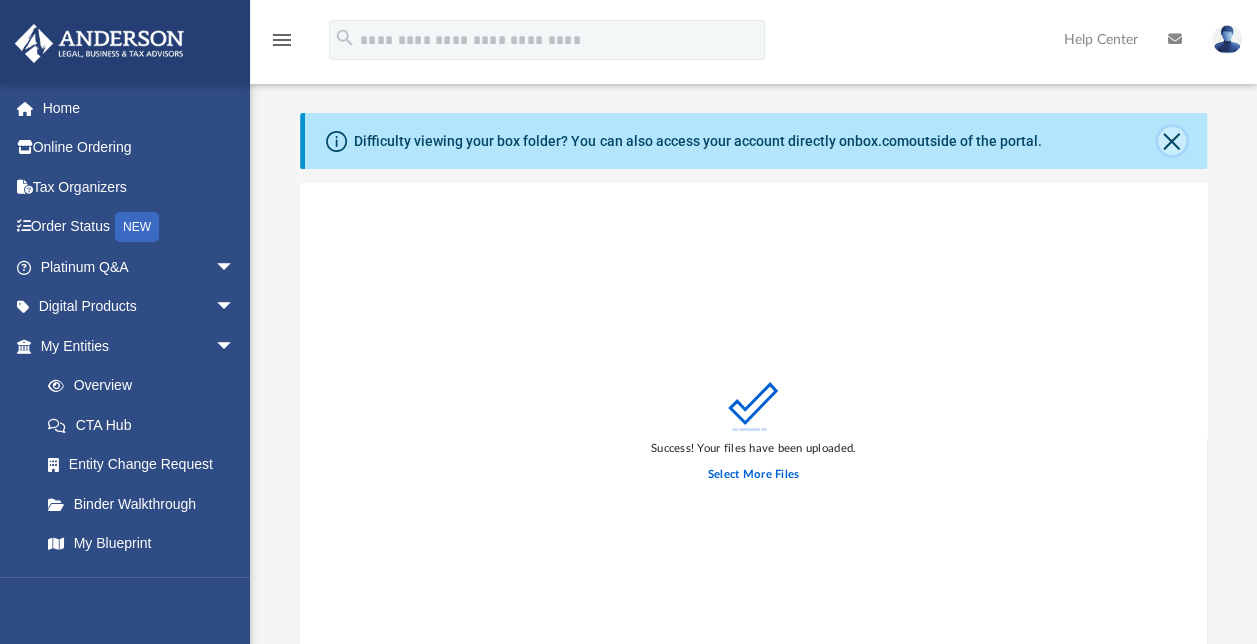 click 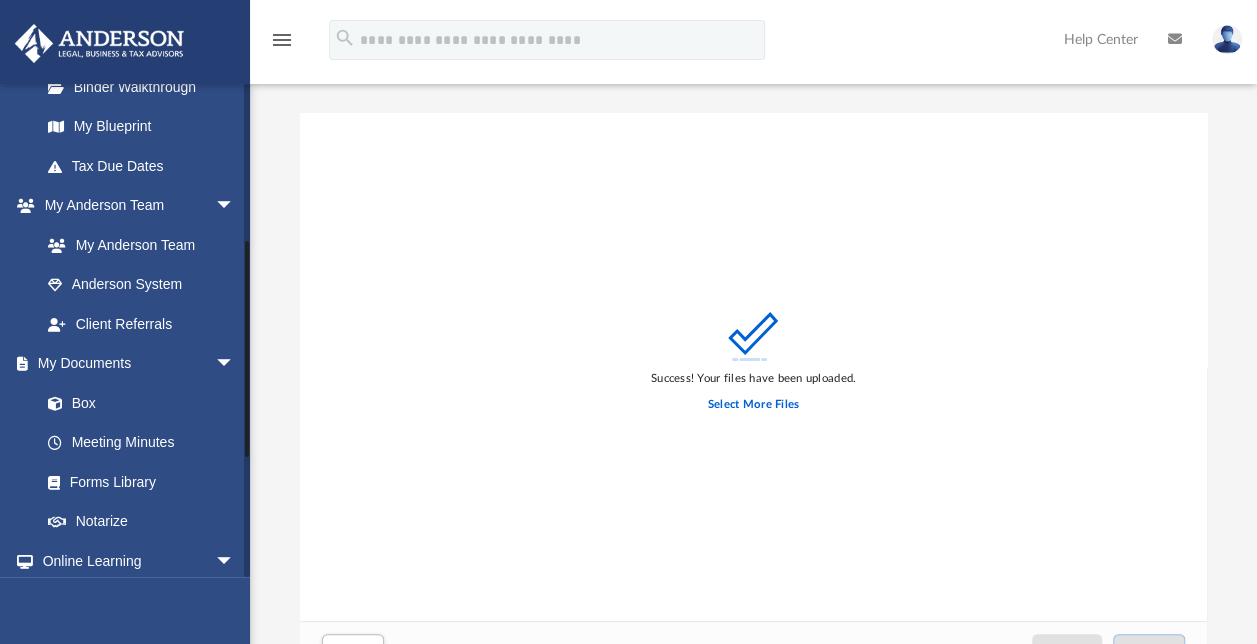 scroll, scrollTop: 413, scrollLeft: 0, axis: vertical 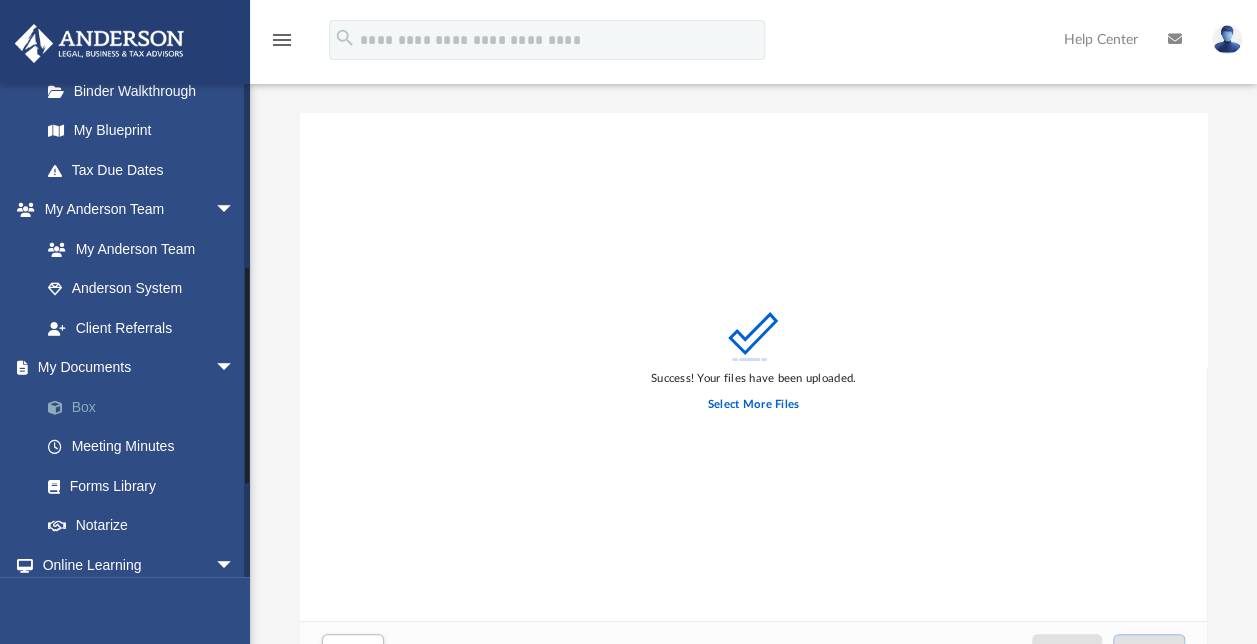 click on "Box" at bounding box center (146, 407) 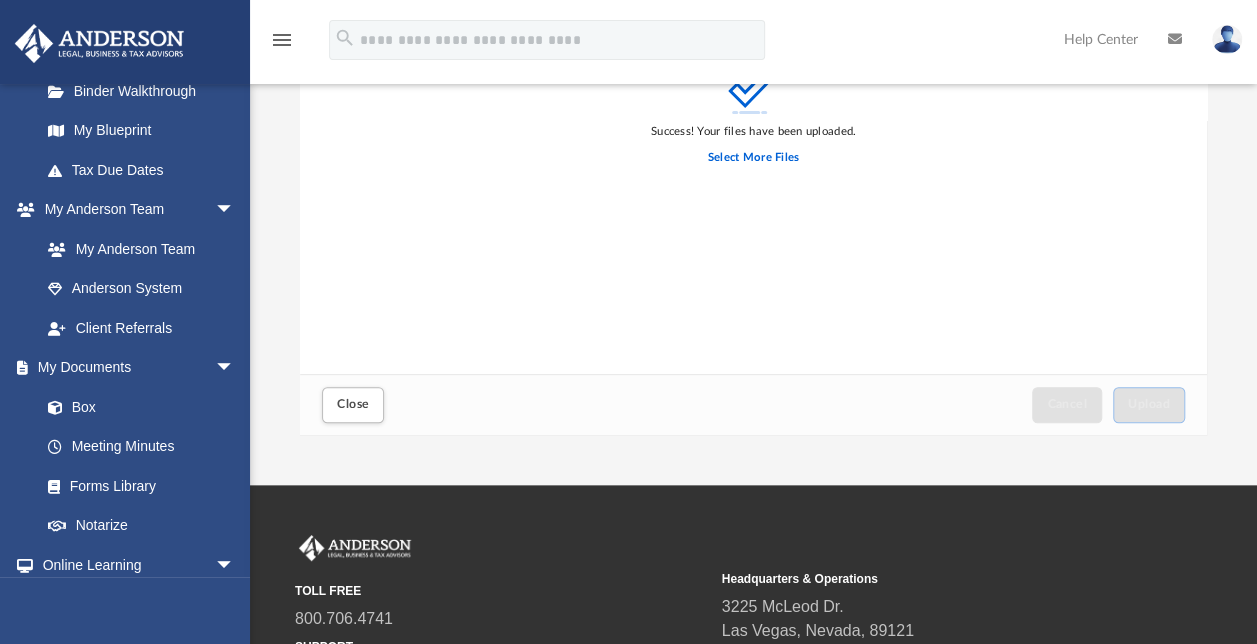 scroll, scrollTop: 248, scrollLeft: 0, axis: vertical 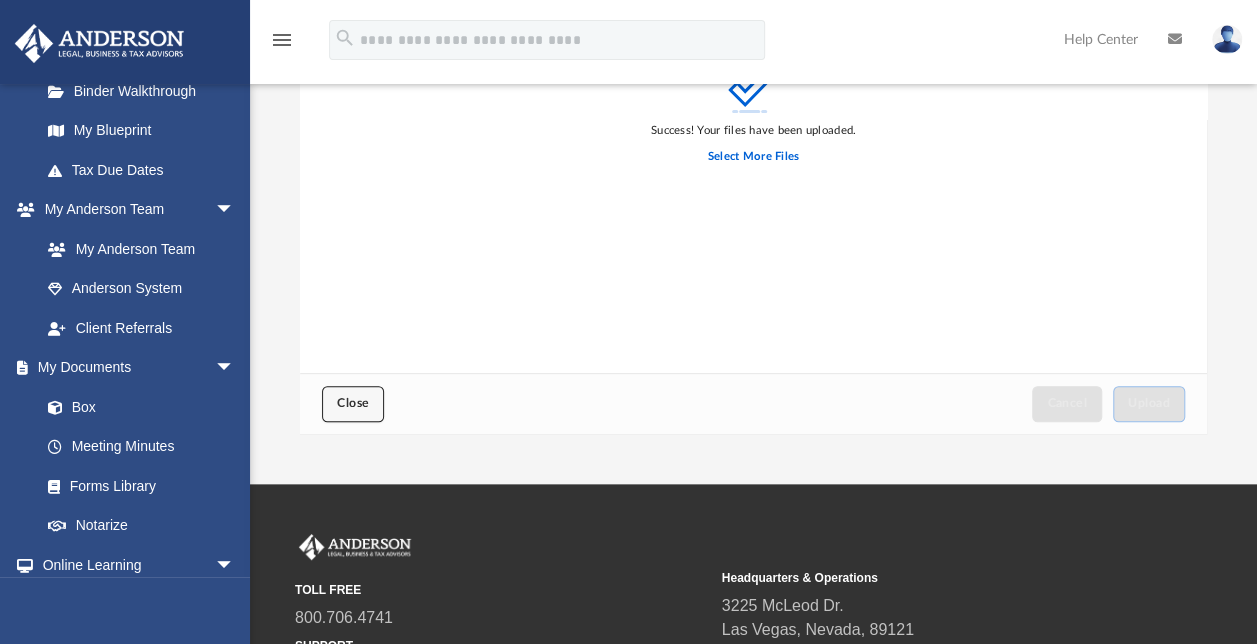 click on "Close" at bounding box center [353, 403] 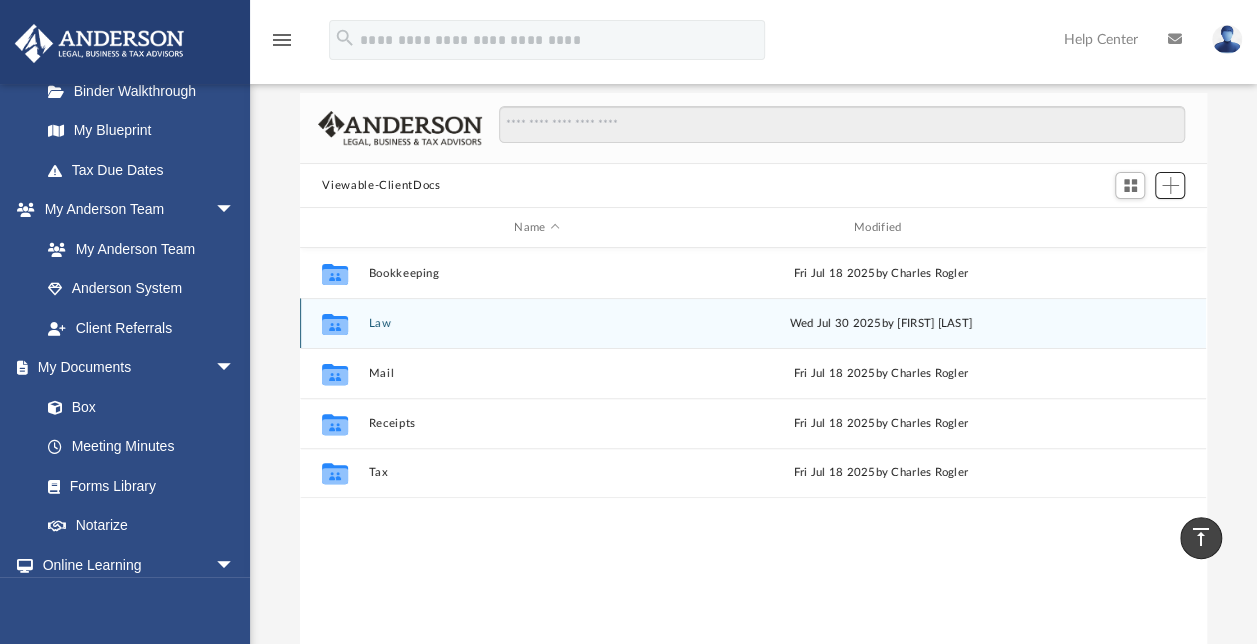 scroll, scrollTop: 0, scrollLeft: 0, axis: both 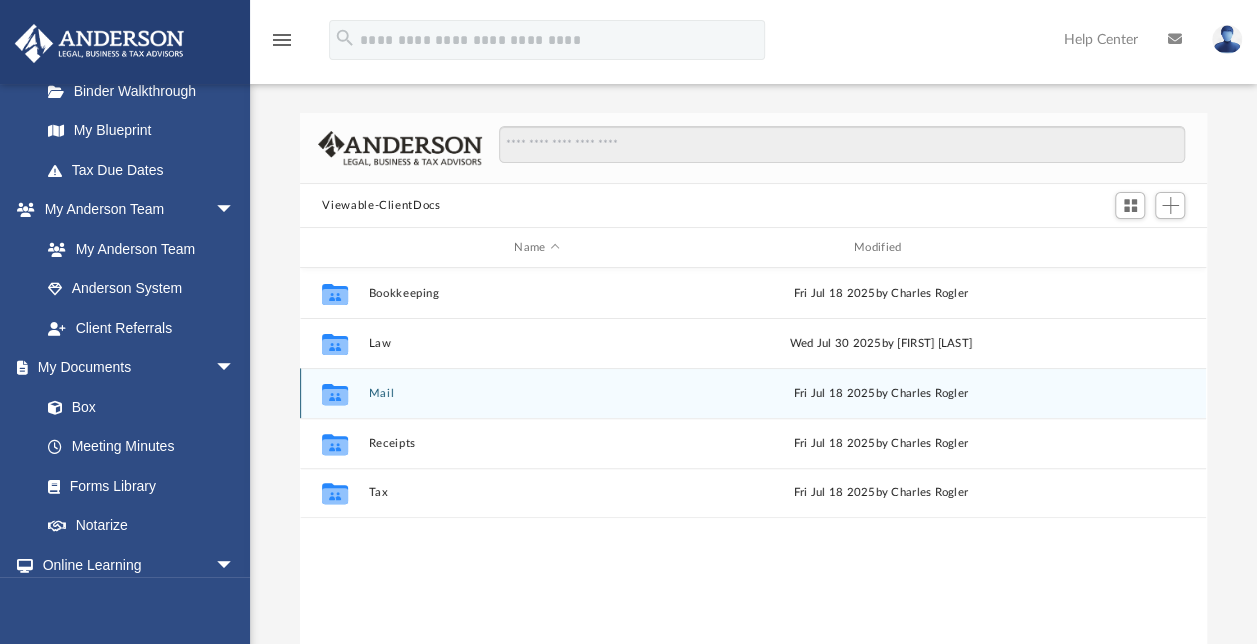 click on "Mail" at bounding box center (537, 393) 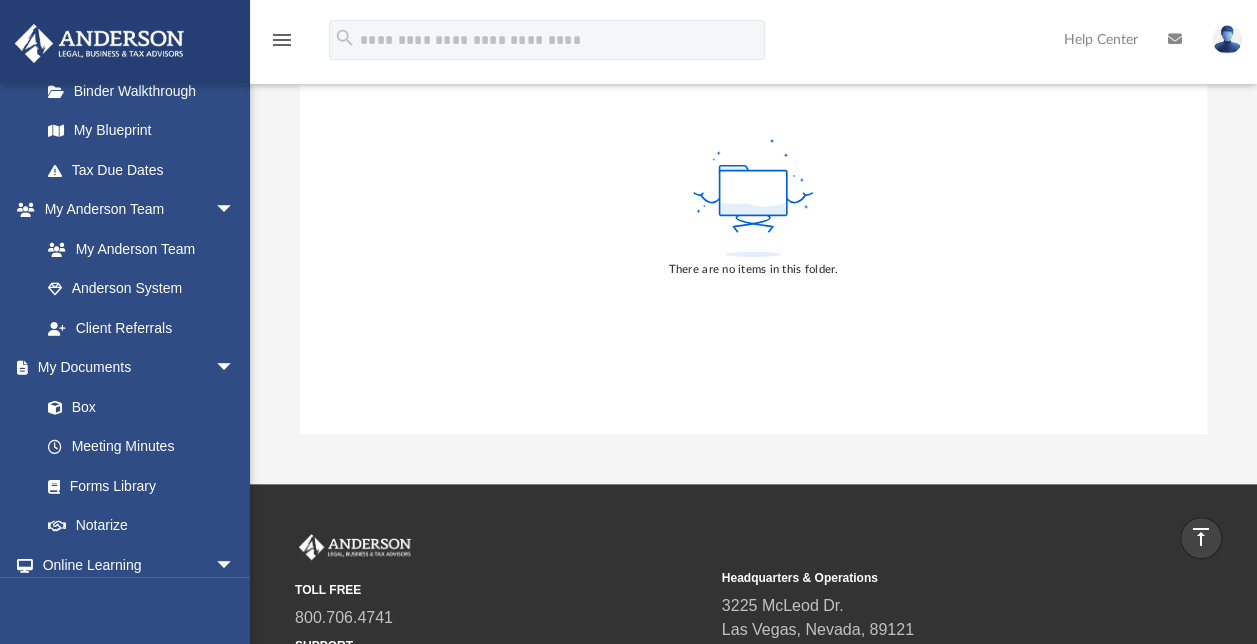 scroll, scrollTop: 0, scrollLeft: 0, axis: both 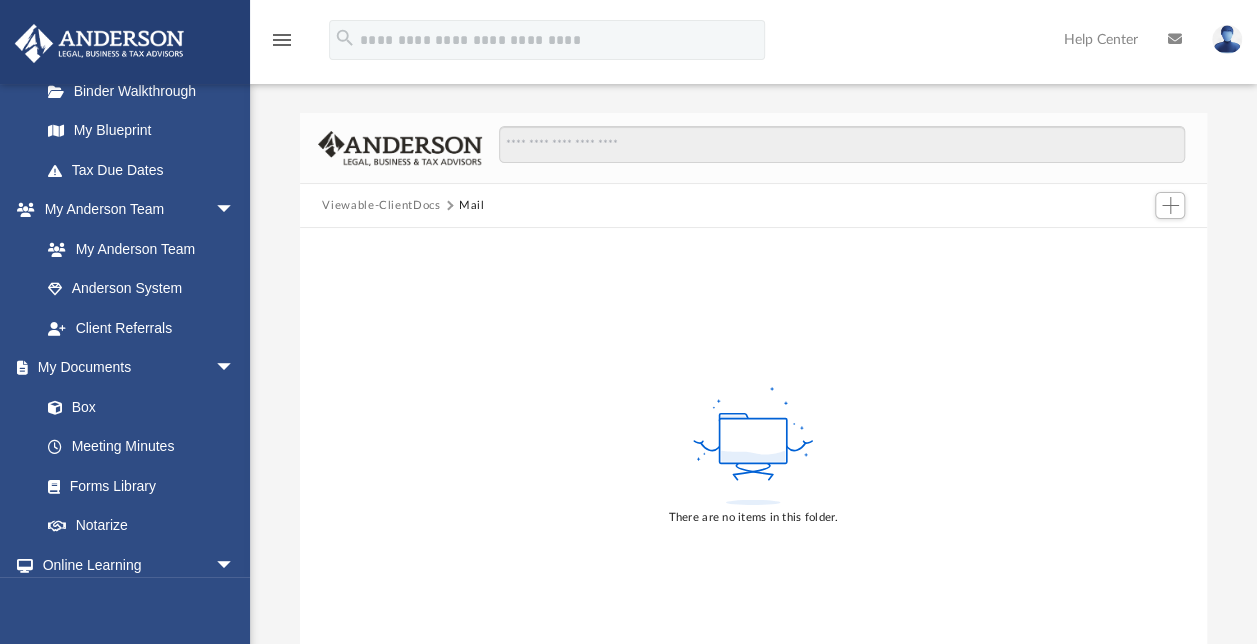 click on "Viewable-ClientDocs" at bounding box center (381, 206) 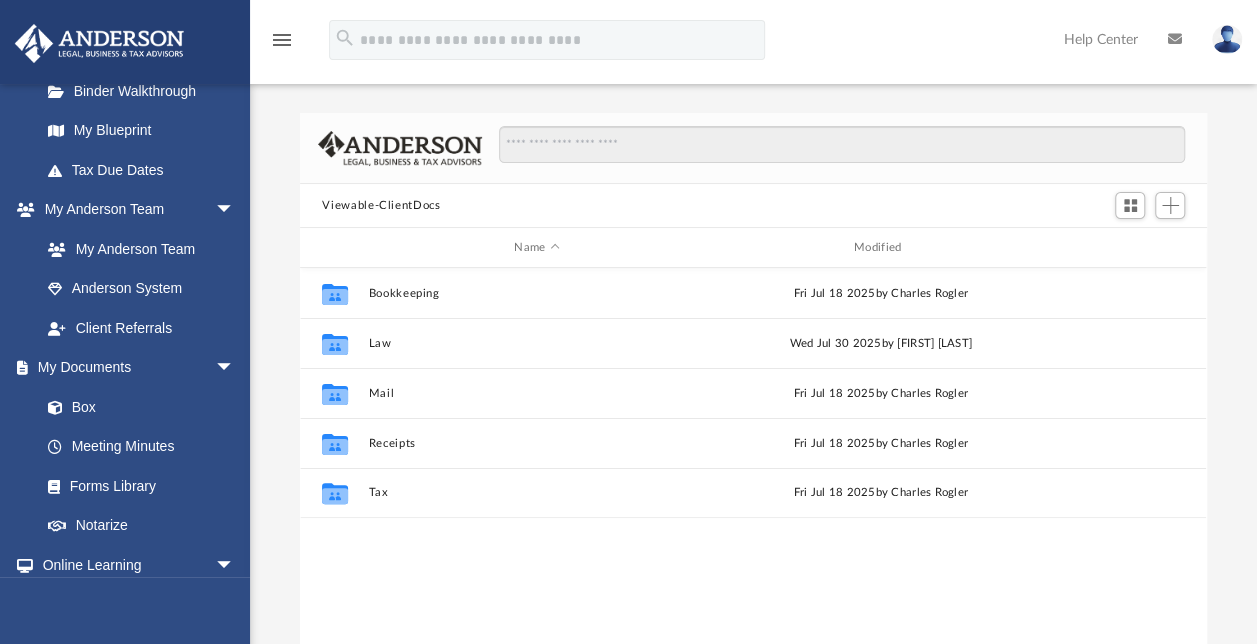 scroll, scrollTop: 16, scrollLeft: 16, axis: both 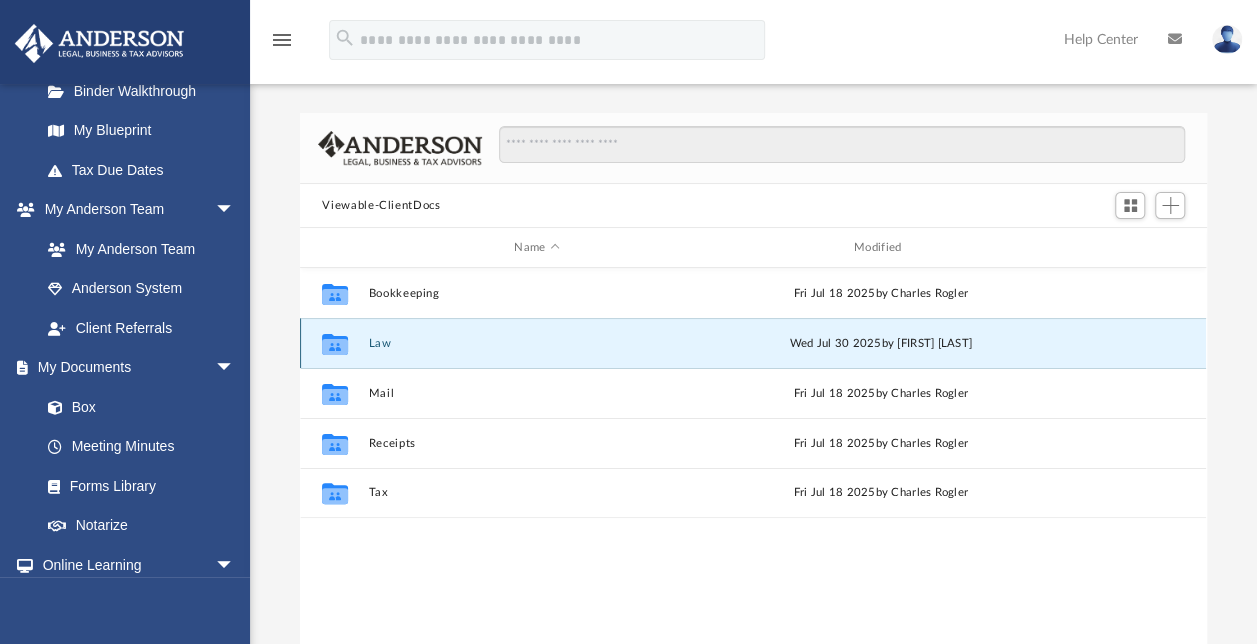 click on "Law" at bounding box center [537, 343] 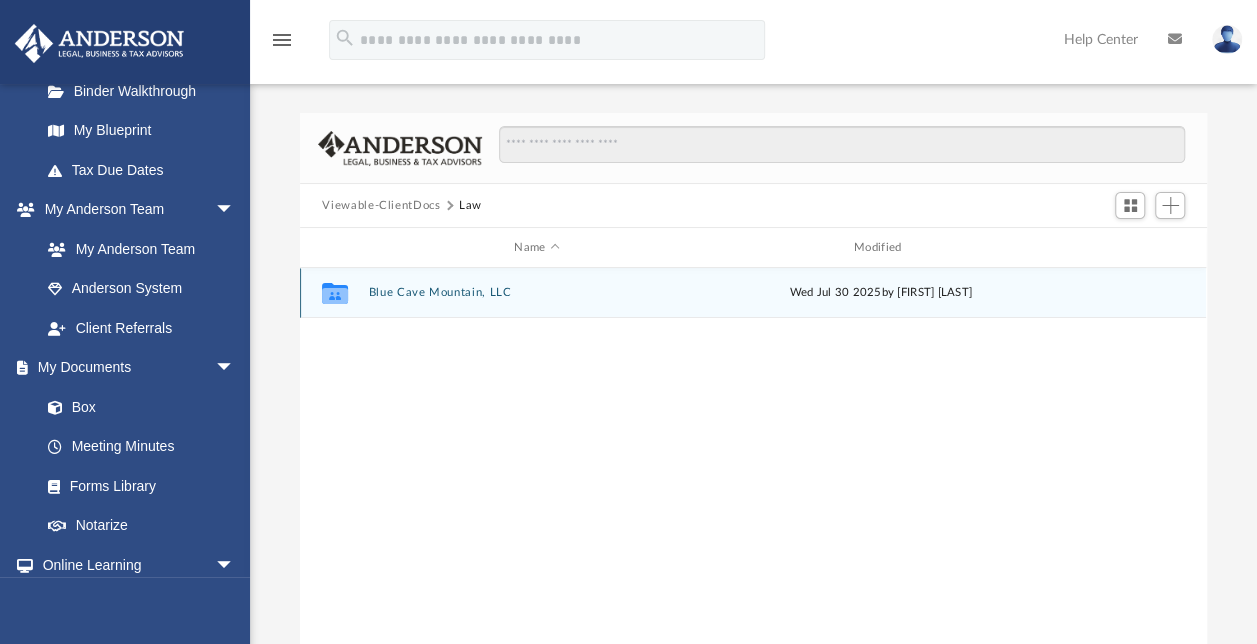 click on "Blue Cave Mountain, LLC" at bounding box center [537, 292] 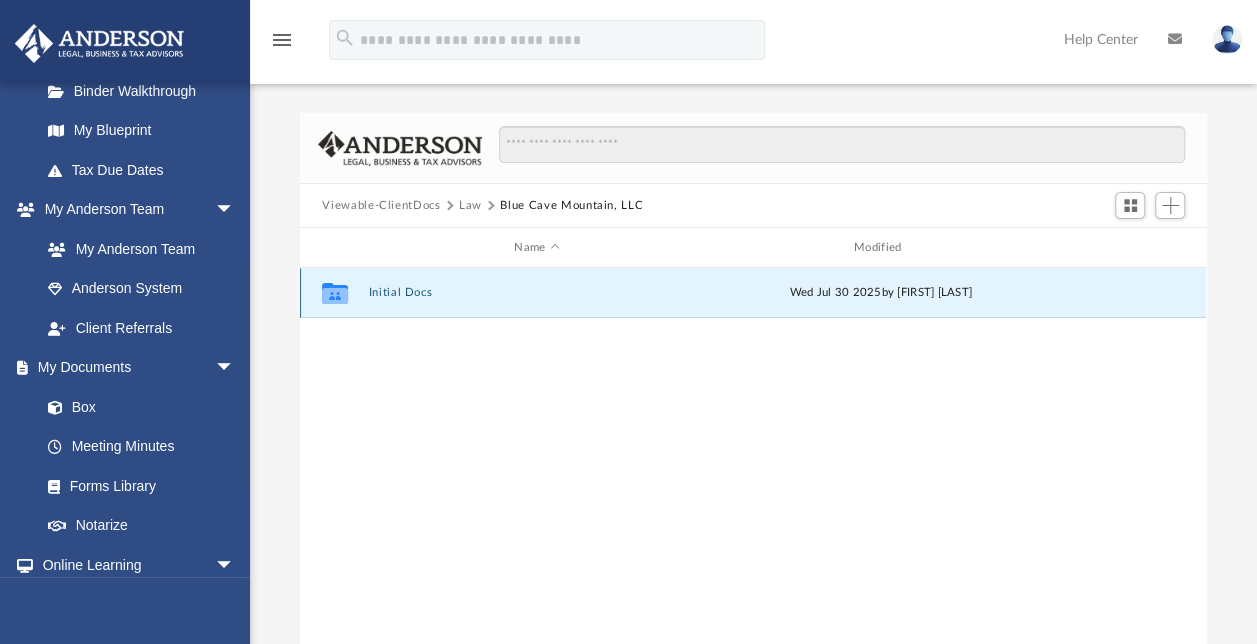 click on "Initial Docs" at bounding box center (537, 292) 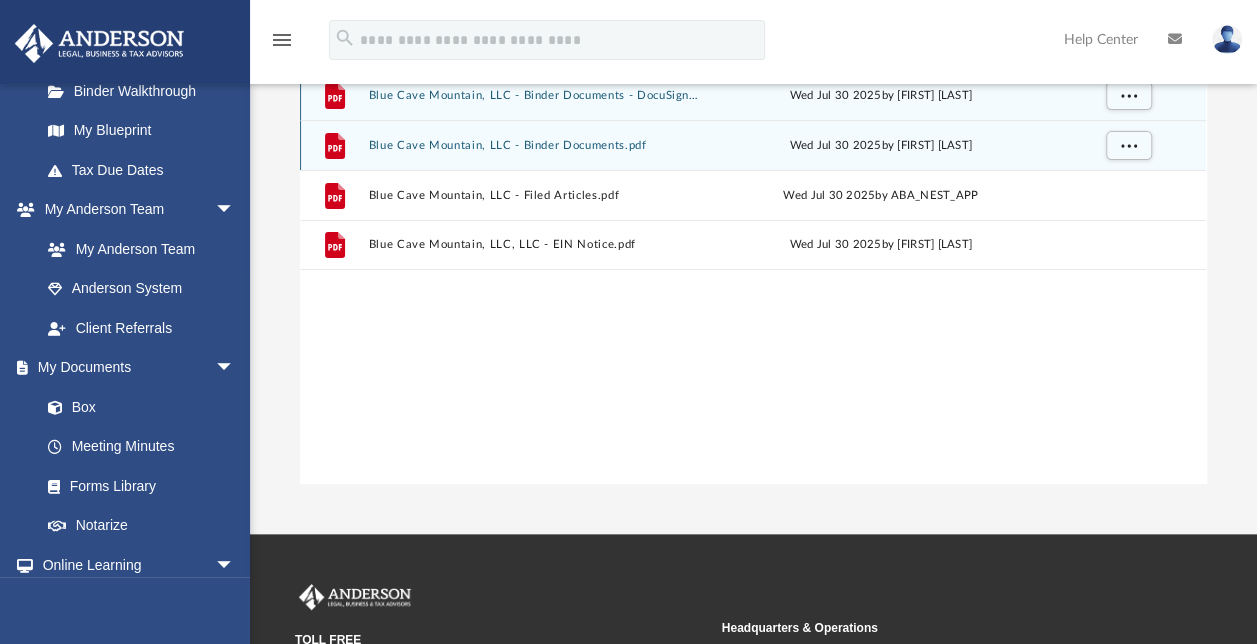 scroll, scrollTop: 0, scrollLeft: 0, axis: both 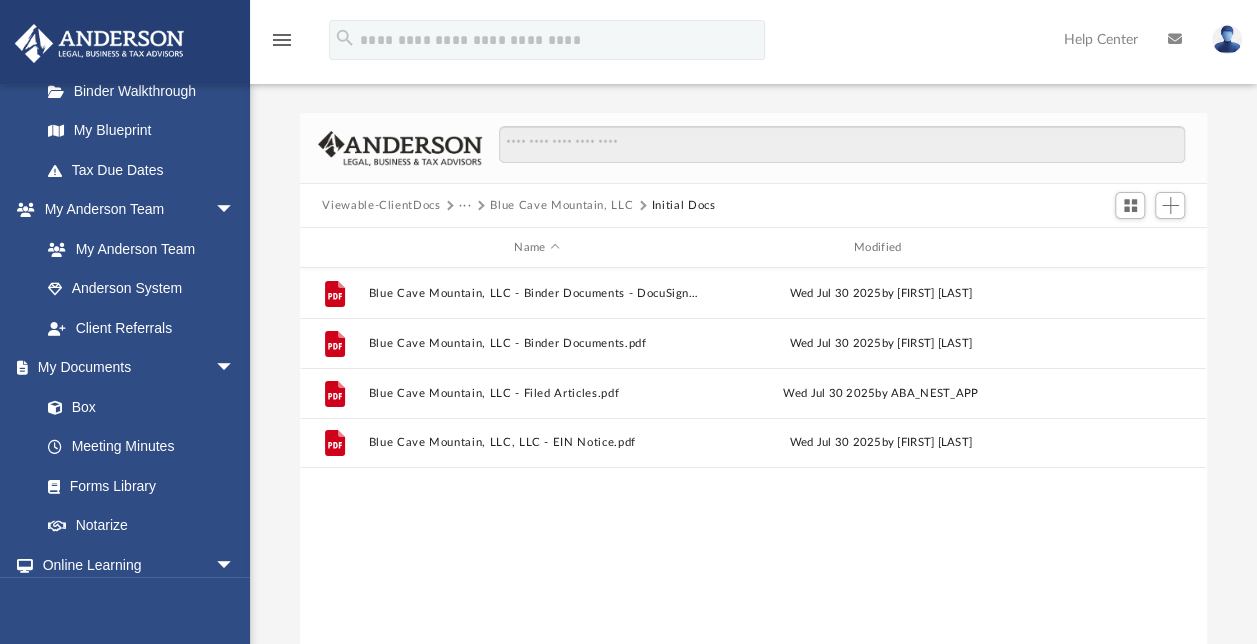 click on "Blue Cave Mountain, LLC" at bounding box center [561, 206] 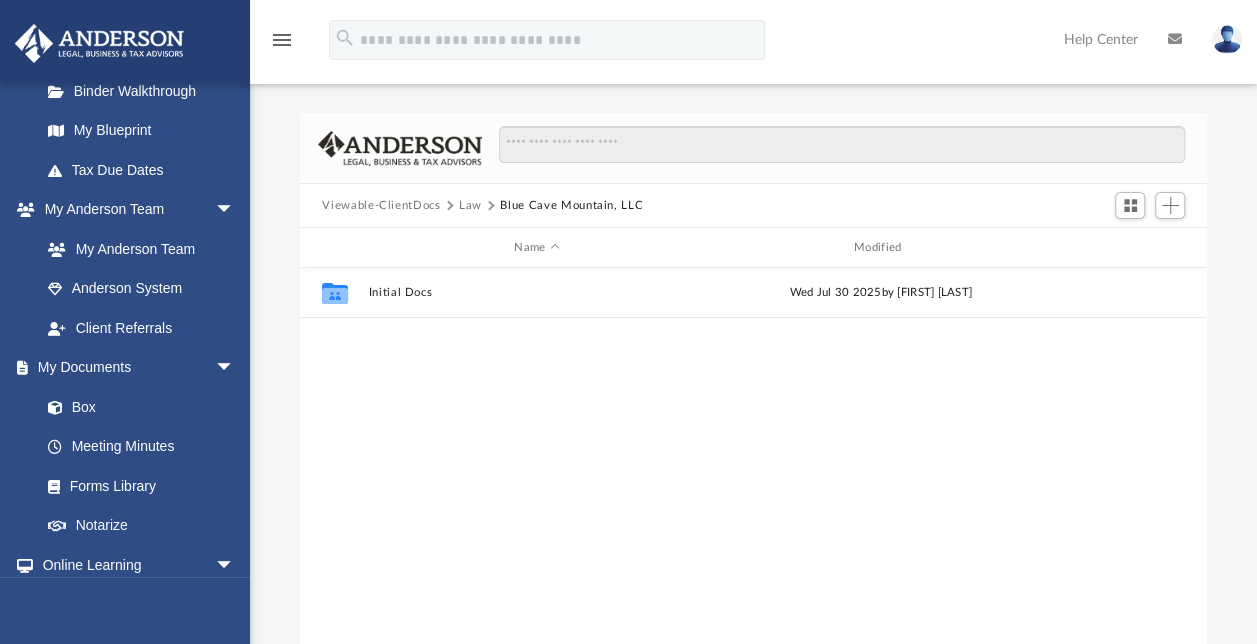 click on "Law" at bounding box center [470, 206] 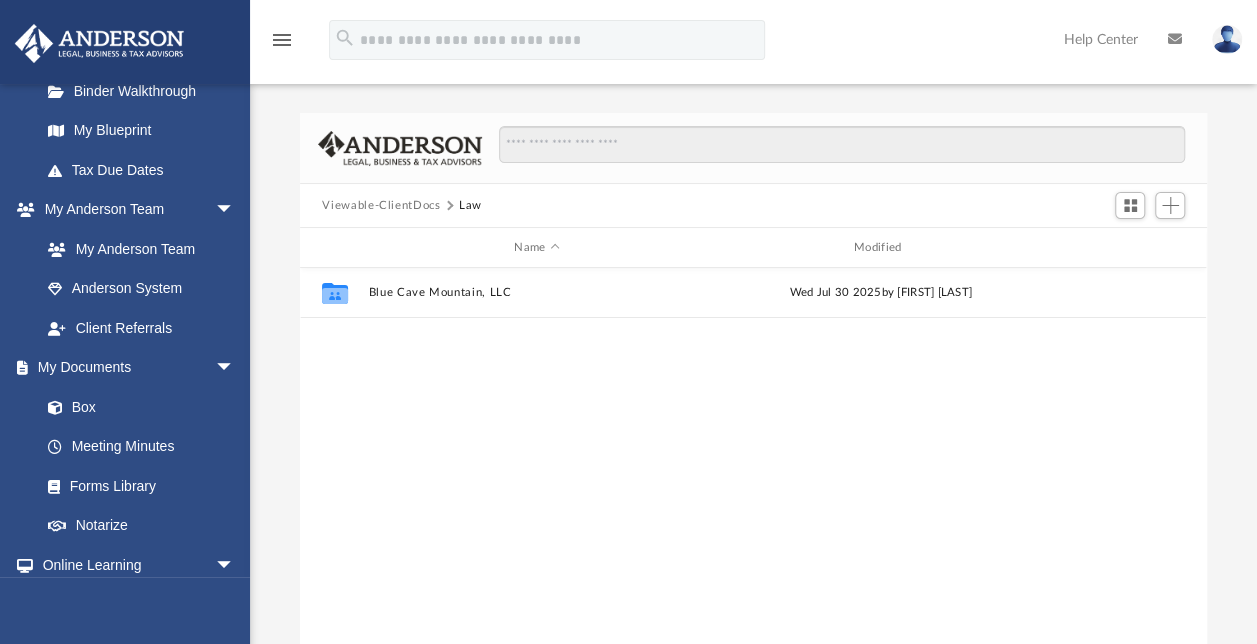 click on "Viewable-ClientDocs Law" at bounding box center (753, 206) 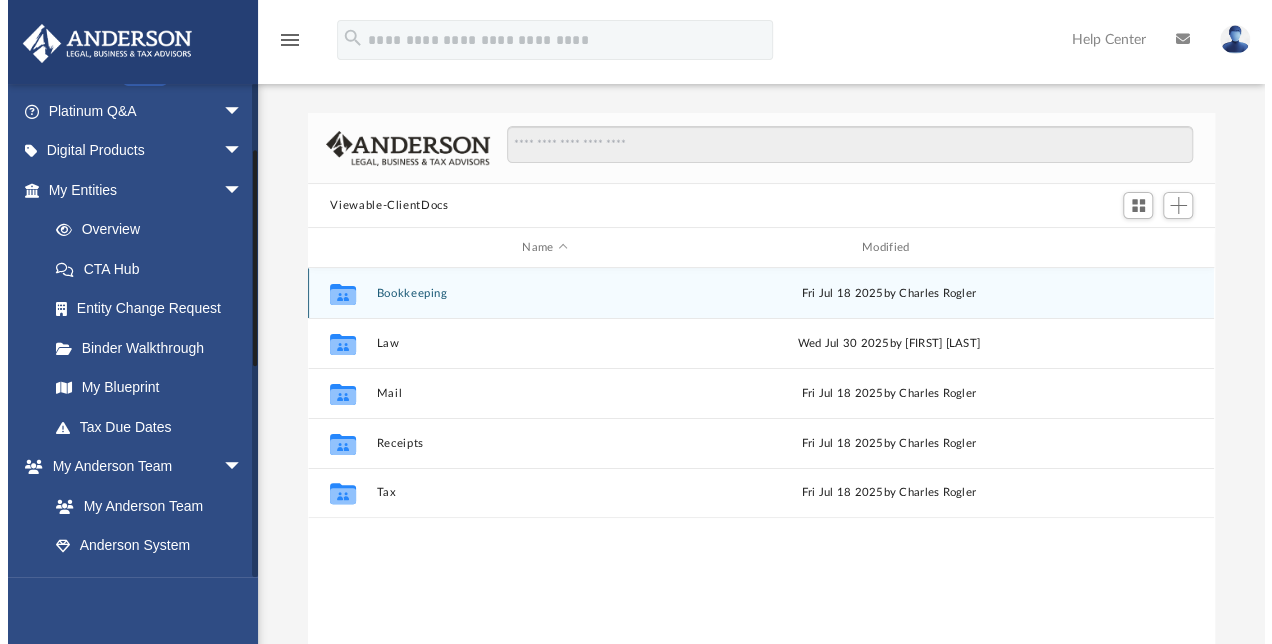 scroll, scrollTop: 148, scrollLeft: 0, axis: vertical 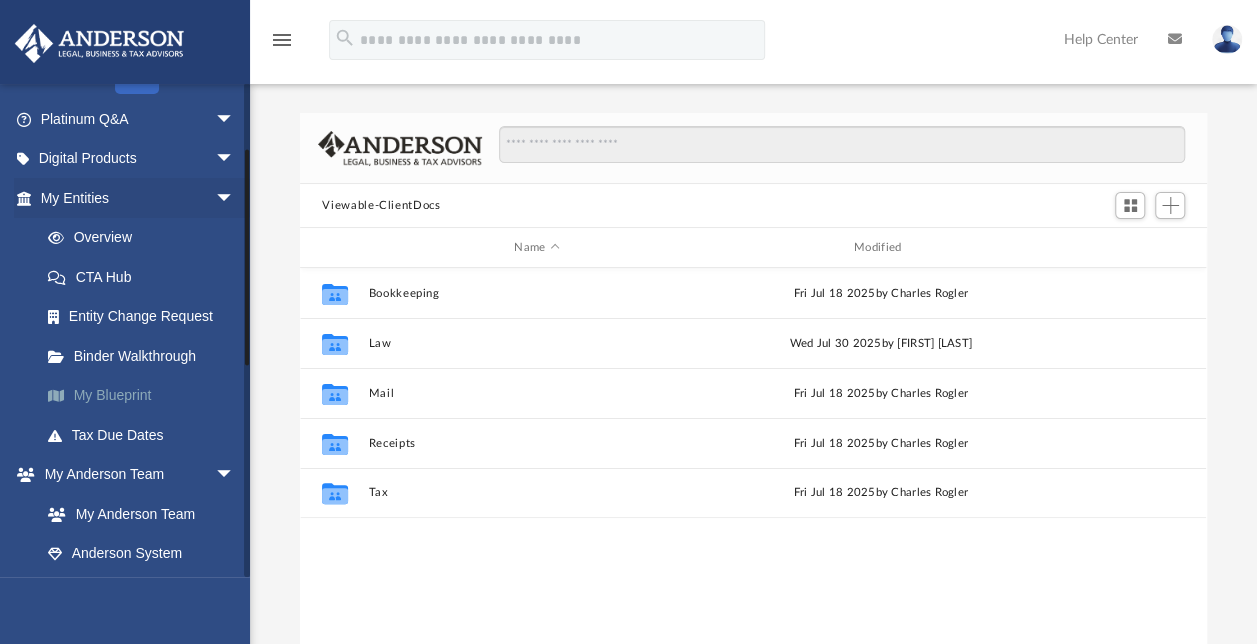 click on "My Blueprint" at bounding box center [146, 396] 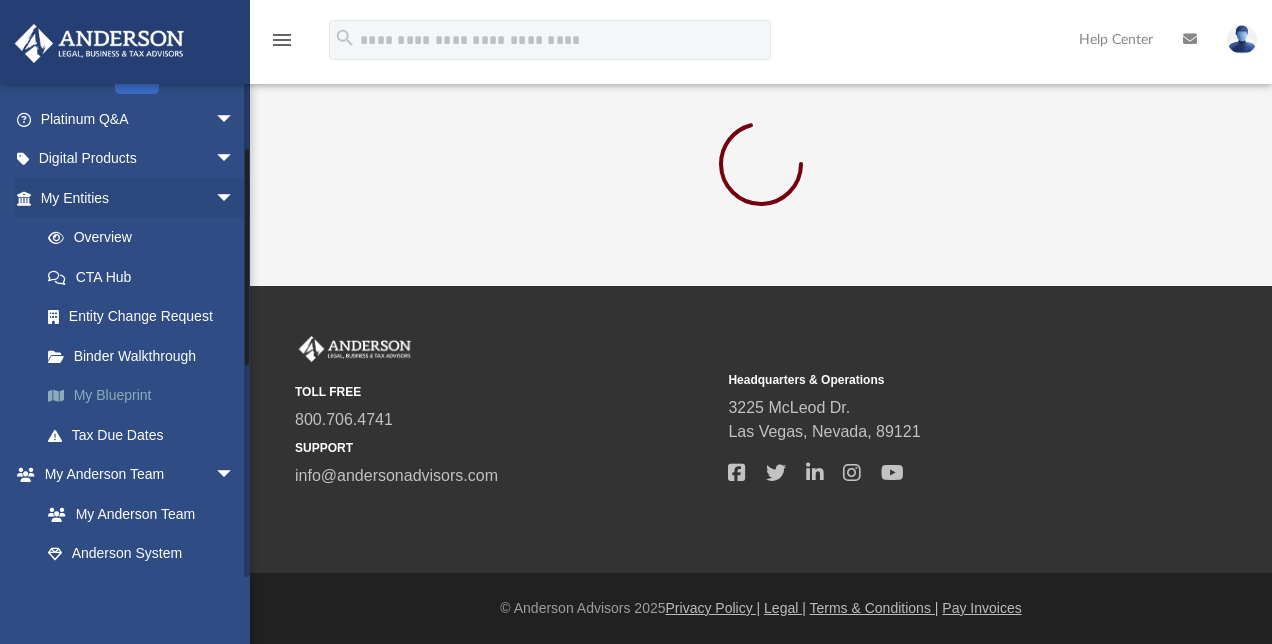 click on "My Blueprint" at bounding box center (146, 396) 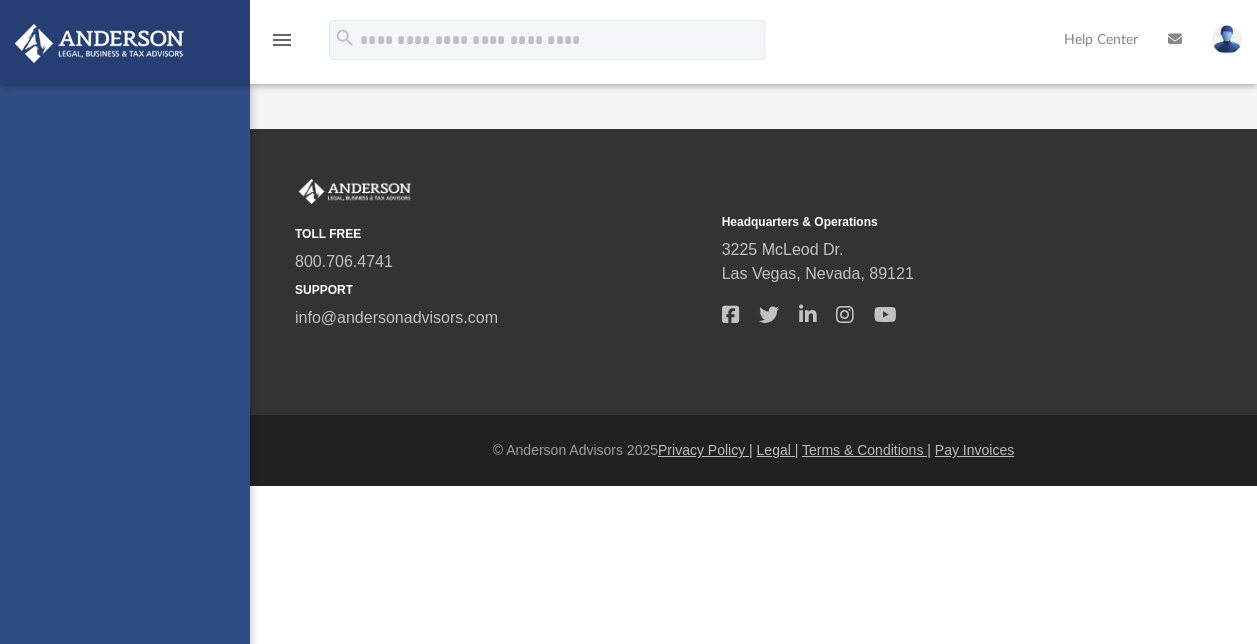 scroll, scrollTop: 0, scrollLeft: 0, axis: both 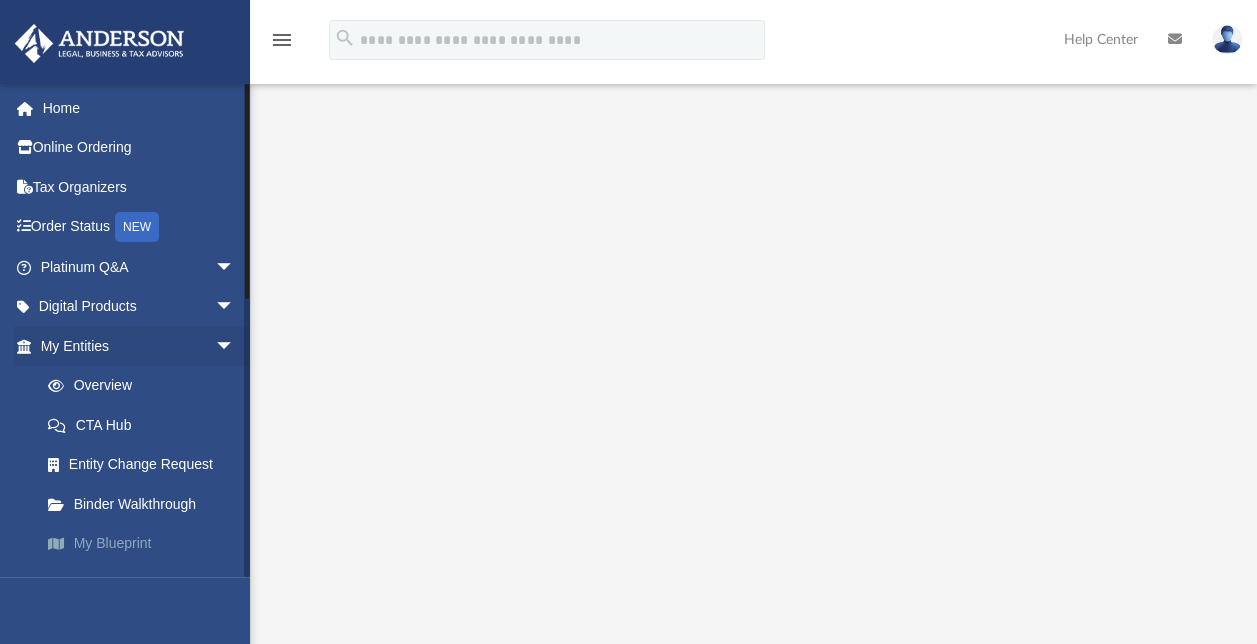 click on "My Blueprint" at bounding box center (146, 544) 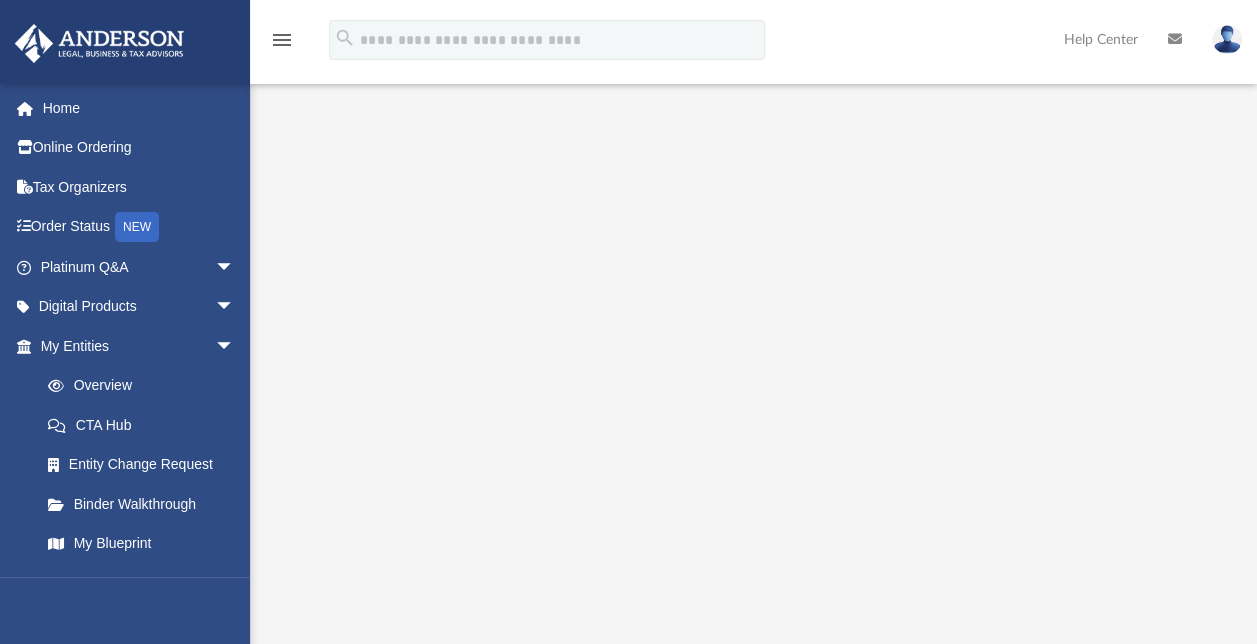 scroll, scrollTop: 190, scrollLeft: 0, axis: vertical 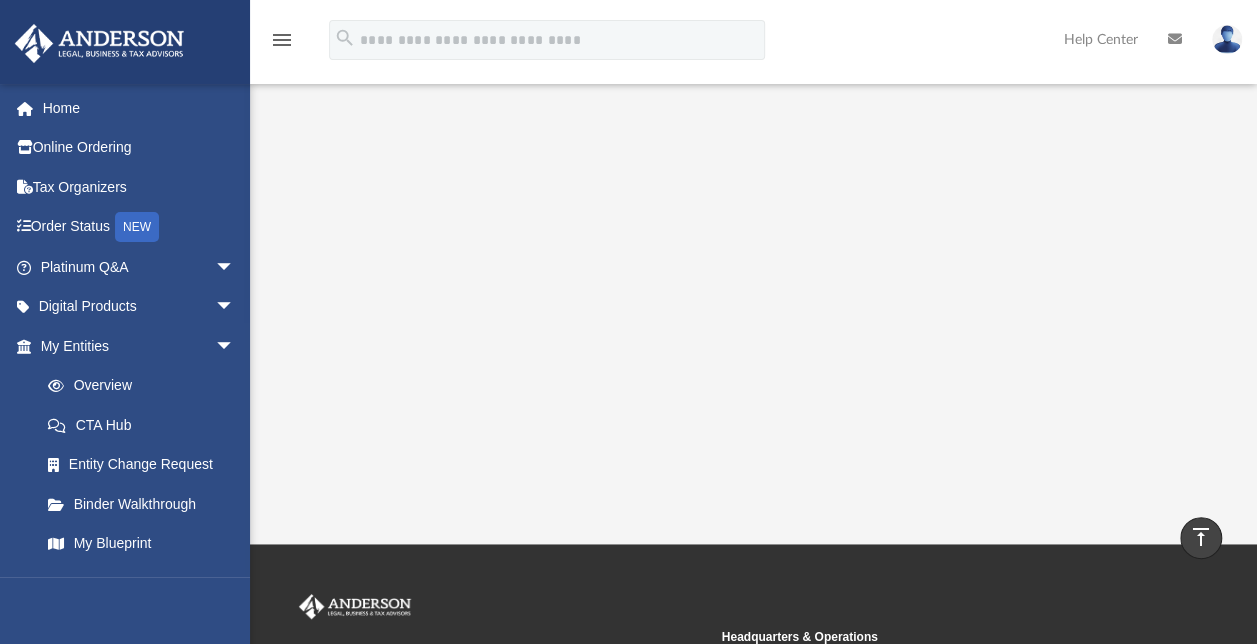 click on "App
[EMAIL]
Sign Out
[EMAIL]
Home
Online Ordering
Tax Organizers
Order Status  NEW
Platinum Q&A arrow_drop_down
Client FAQ
Platinum Walkthrough
Submit a Question
Answered Questions
Document Review
Platinum Knowledge Room
Tax & Bookkeeping Packages
Land Trust & Deed Forum
Portal Feedback
Digital Products arrow_drop_down
Tax Toolbox
Business Credit Optimizer
Virtual Bookkeeping" at bounding box center [628, 62] 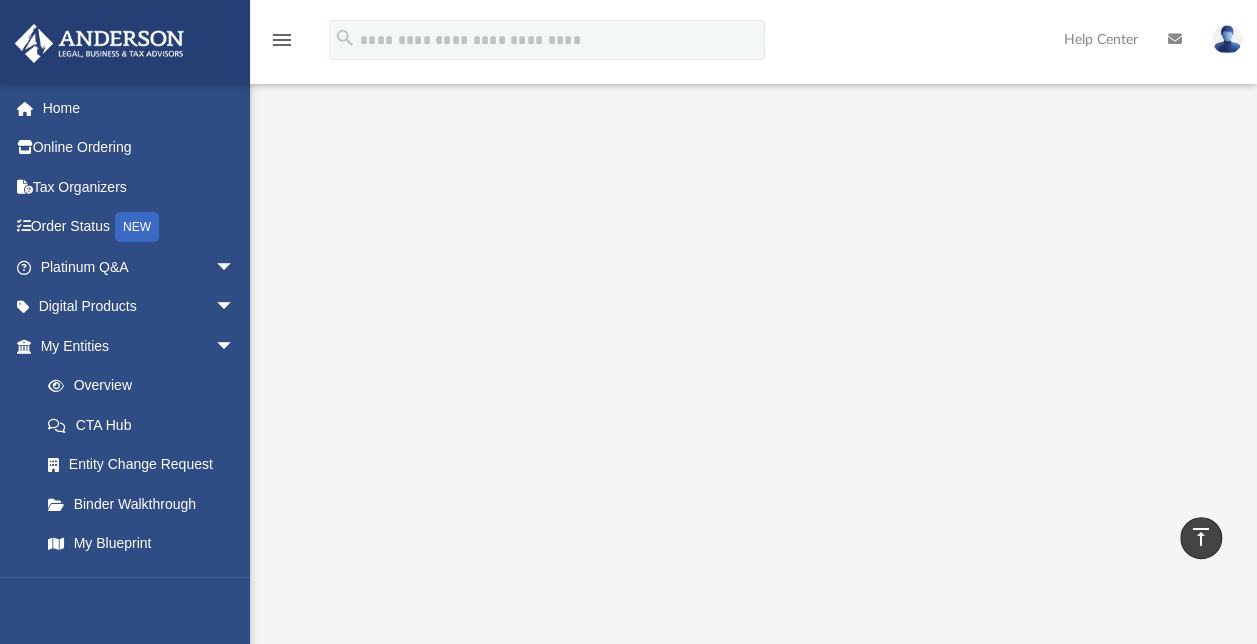scroll, scrollTop: 0, scrollLeft: 0, axis: both 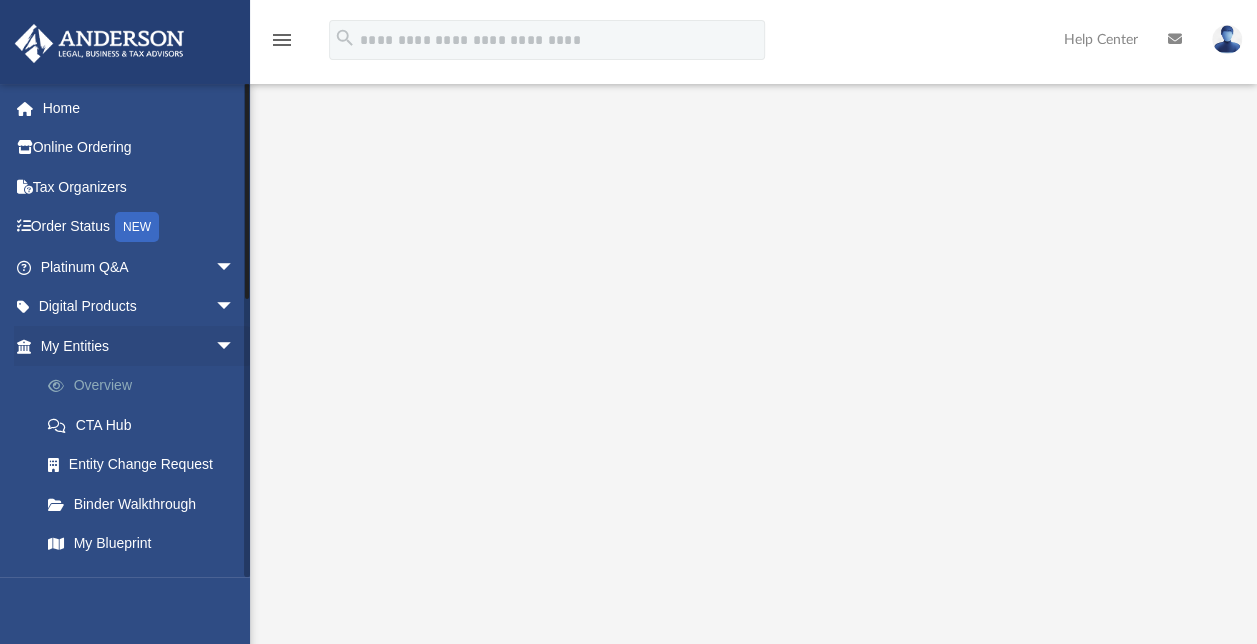 click on "Overview" at bounding box center (146, 386) 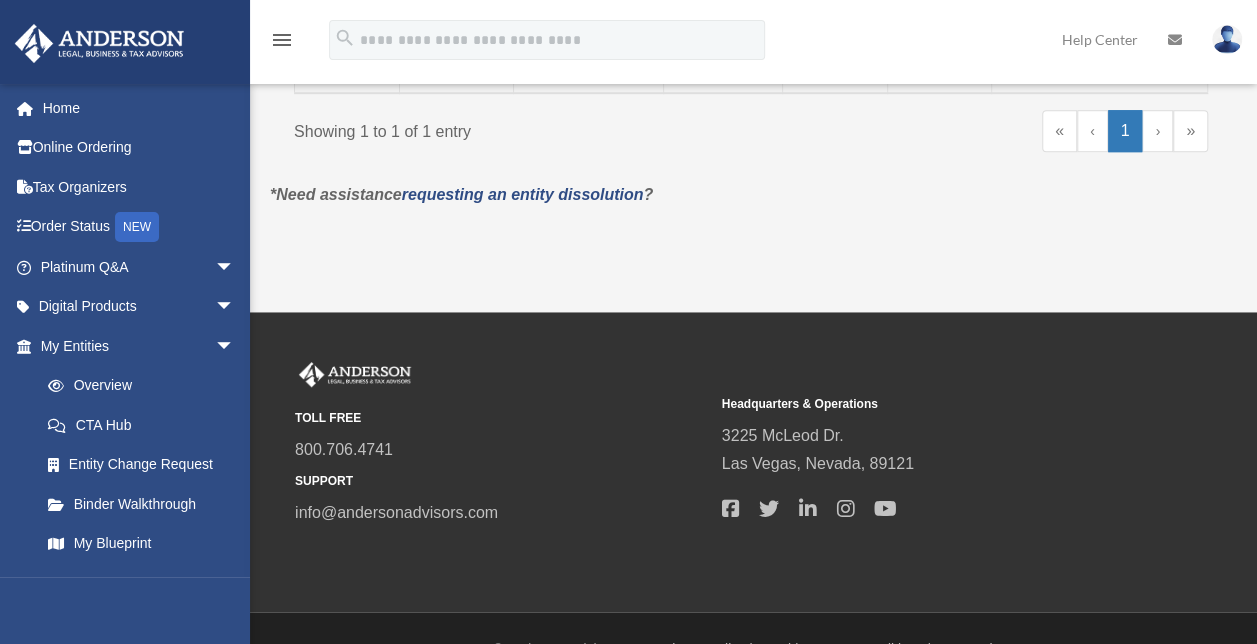 scroll, scrollTop: 651, scrollLeft: 0, axis: vertical 